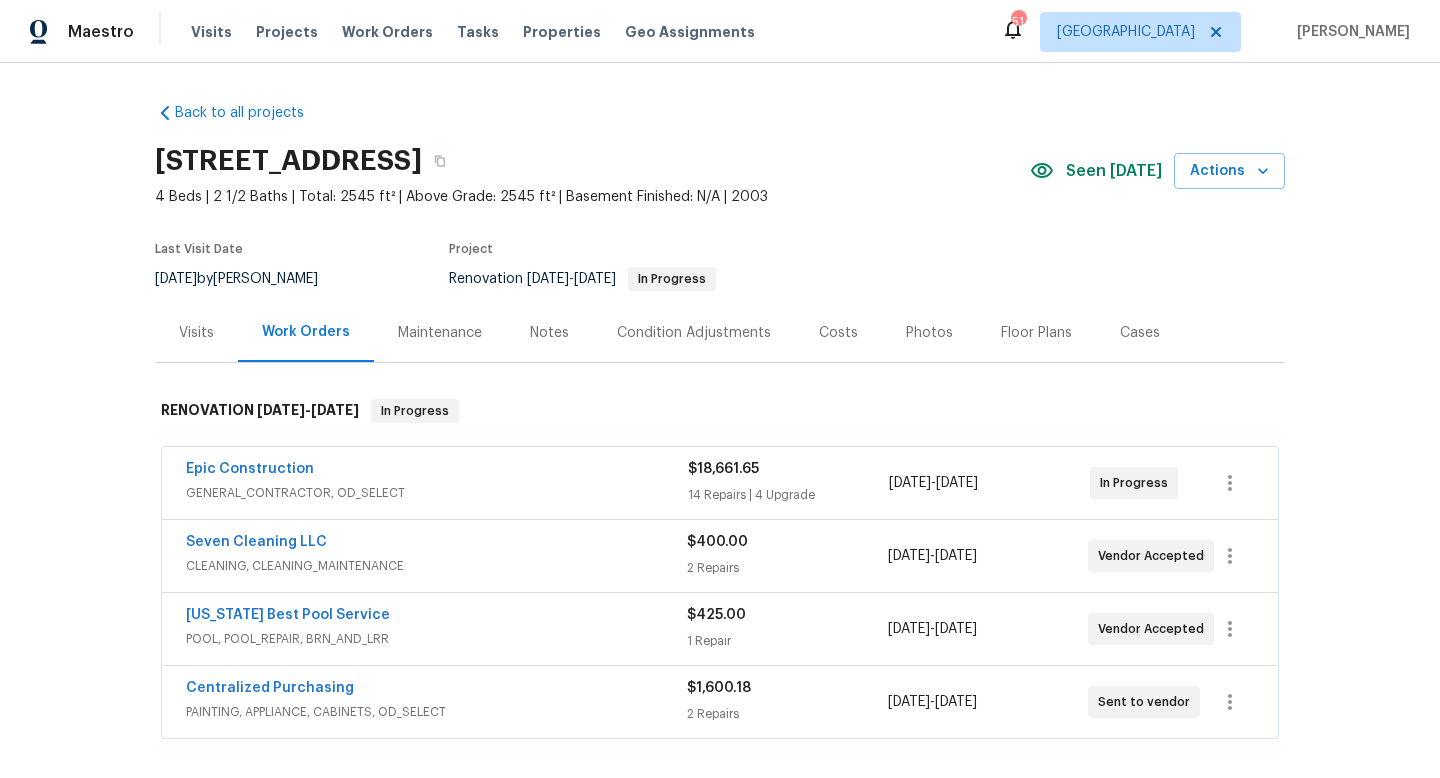 scroll, scrollTop: 0, scrollLeft: 0, axis: both 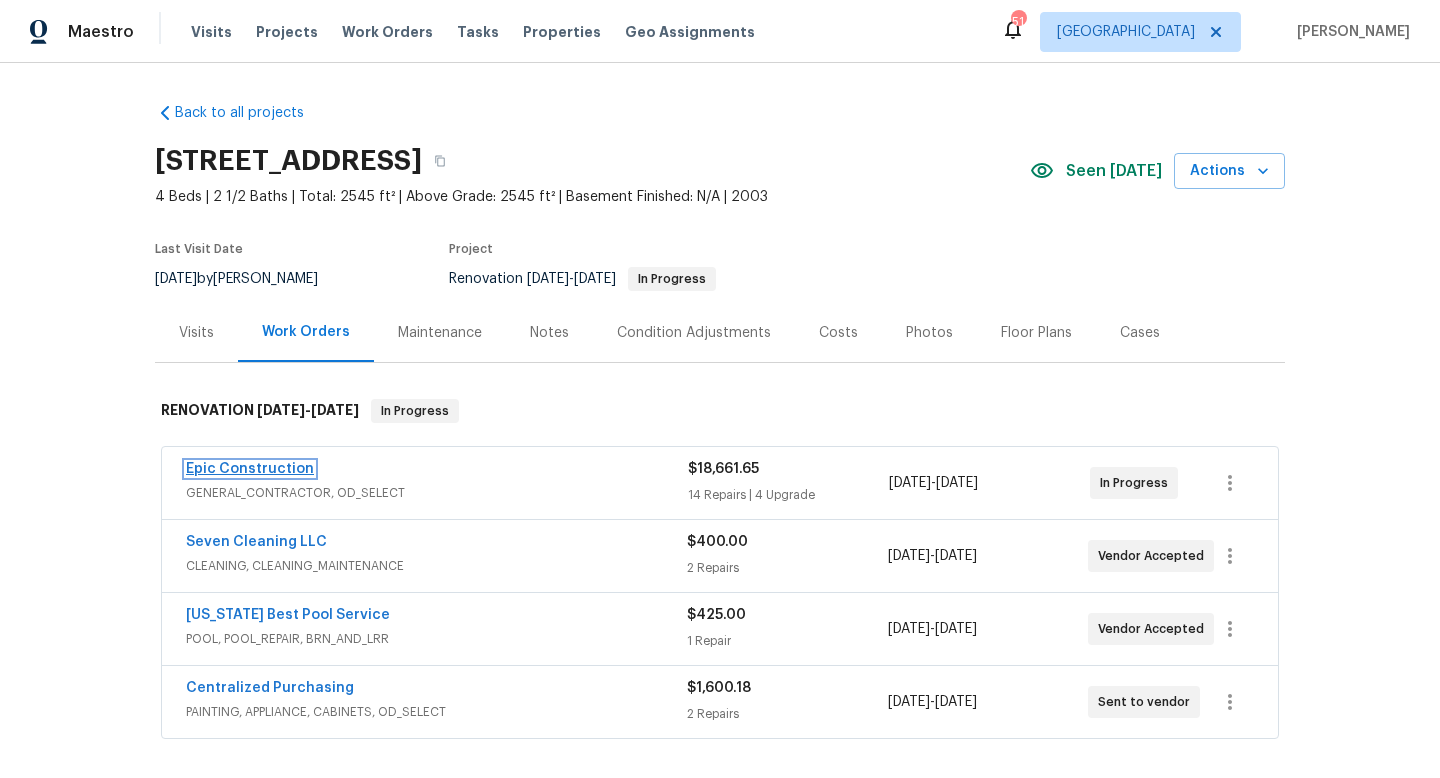 click on "Epic Construction" at bounding box center (250, 469) 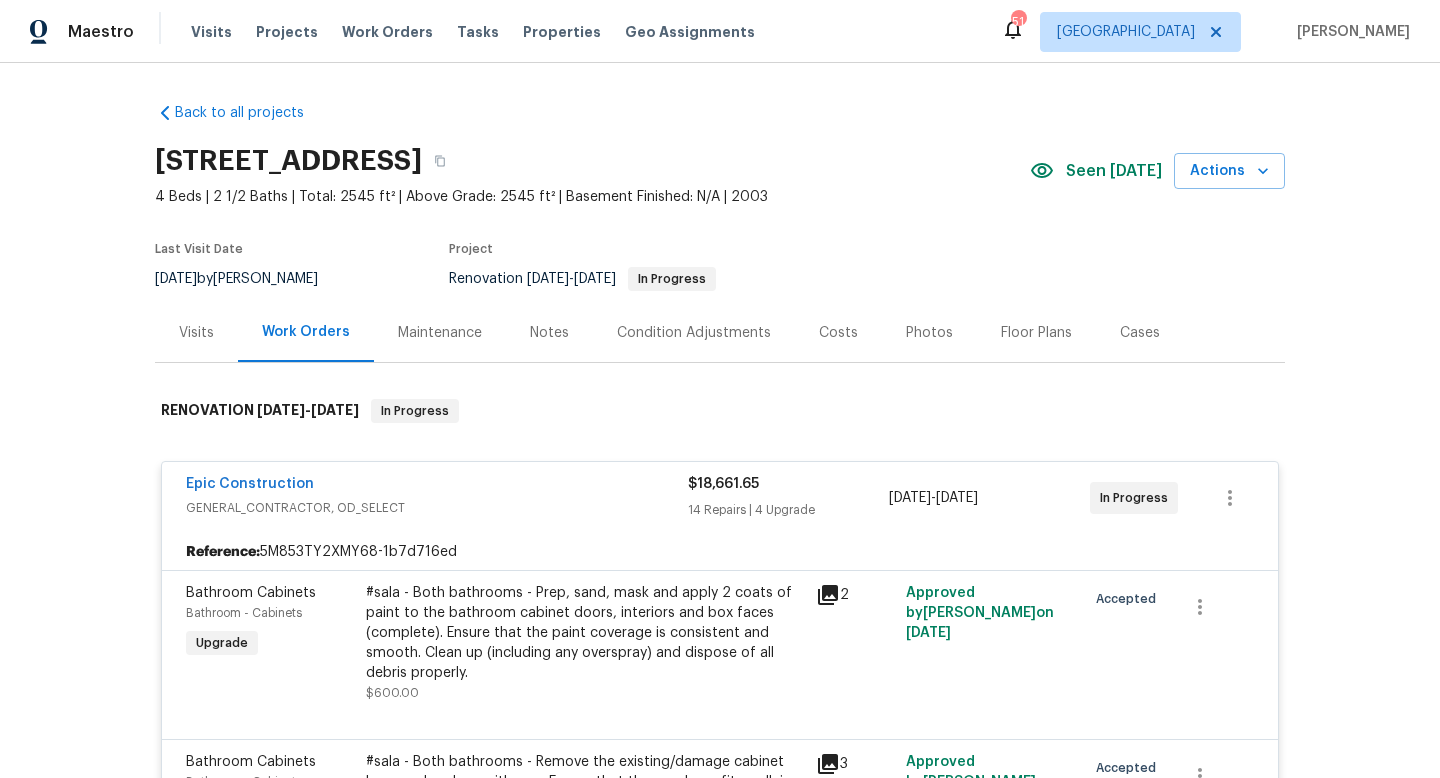 click on "Epic Construction" at bounding box center [250, 484] 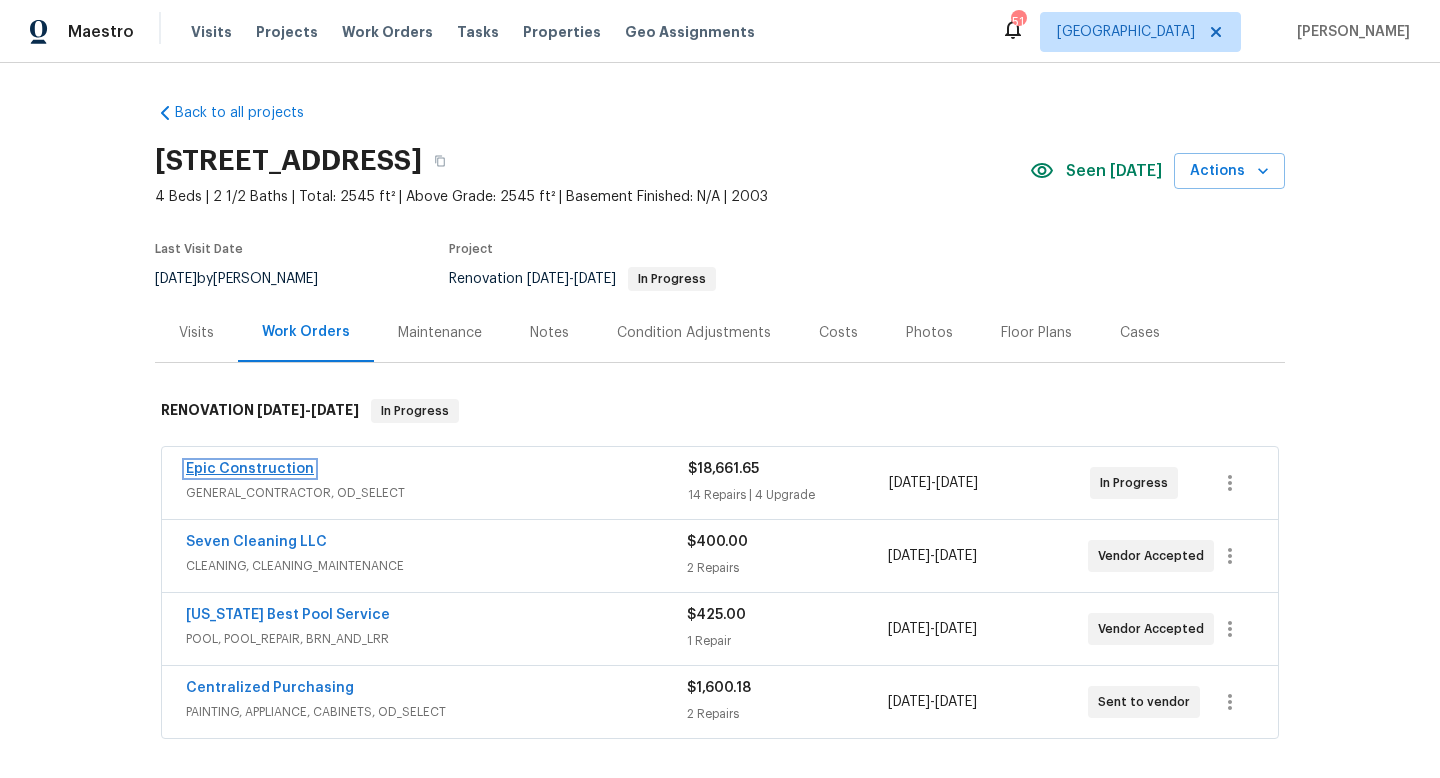 click on "Epic Construction" at bounding box center (250, 469) 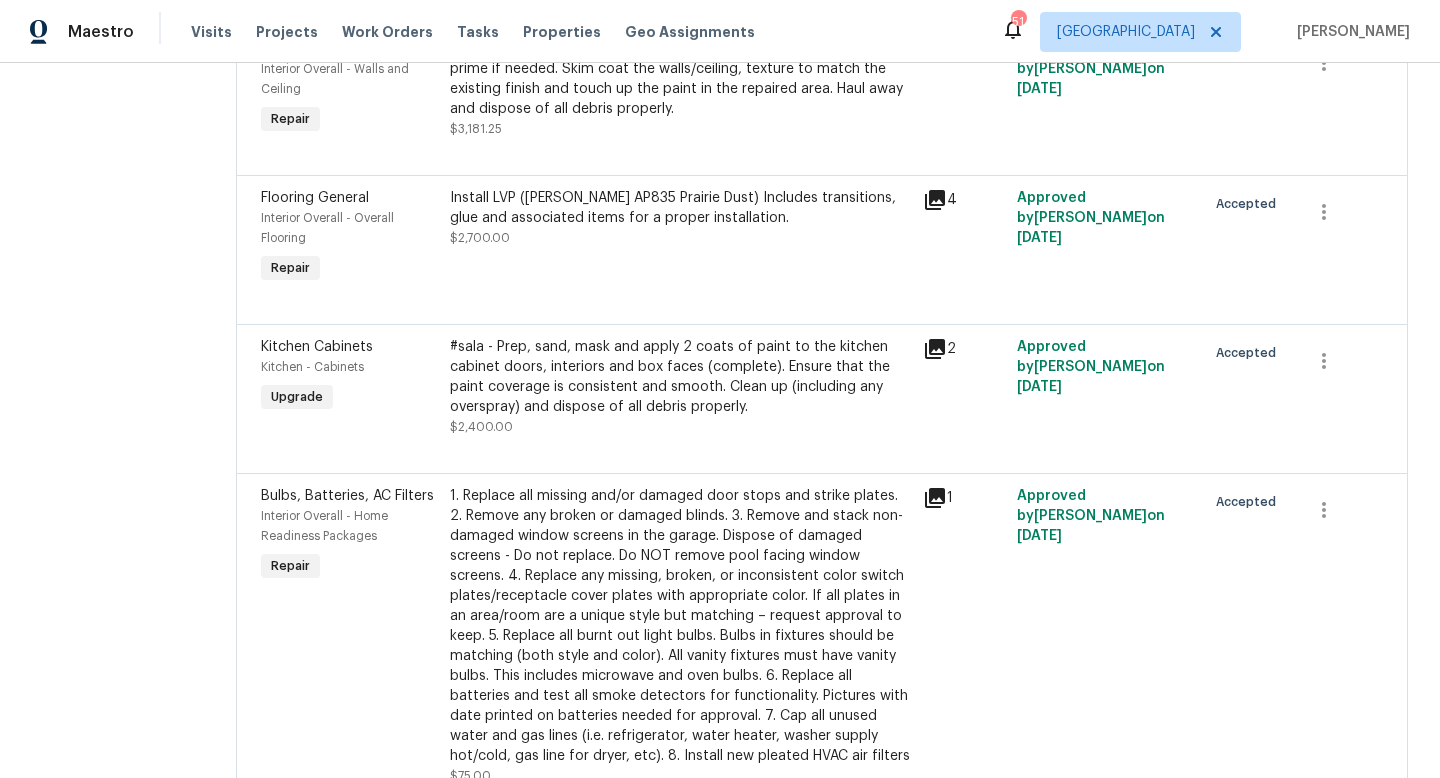 scroll, scrollTop: 1574, scrollLeft: 0, axis: vertical 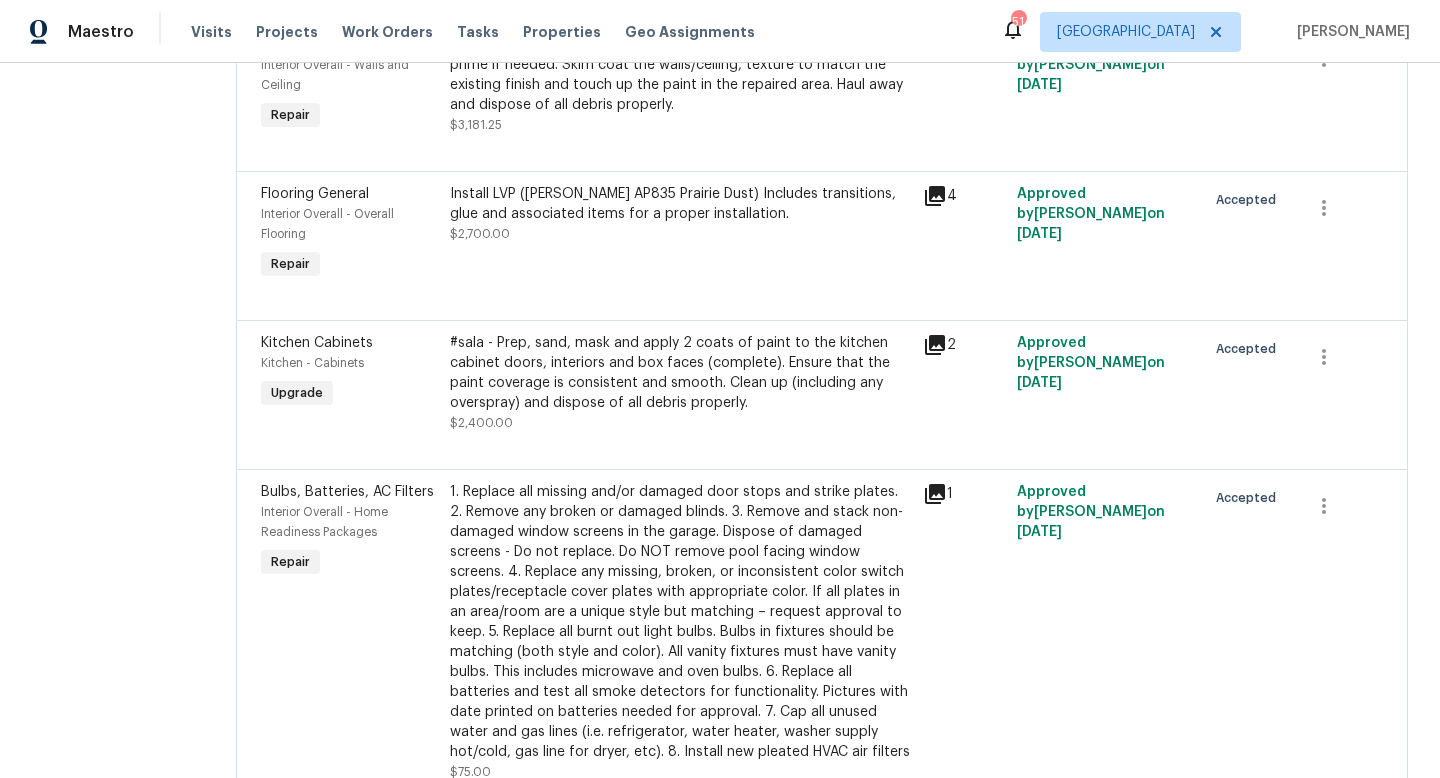 click on "#sala - Prep, sand, mask and apply 2 coats of paint to the kitchen cabinet doors, interiors and box faces (complete). Ensure that the paint coverage is consistent and smooth. Clean up (including any overspray) and dispose of all debris properly." at bounding box center [680, 373] 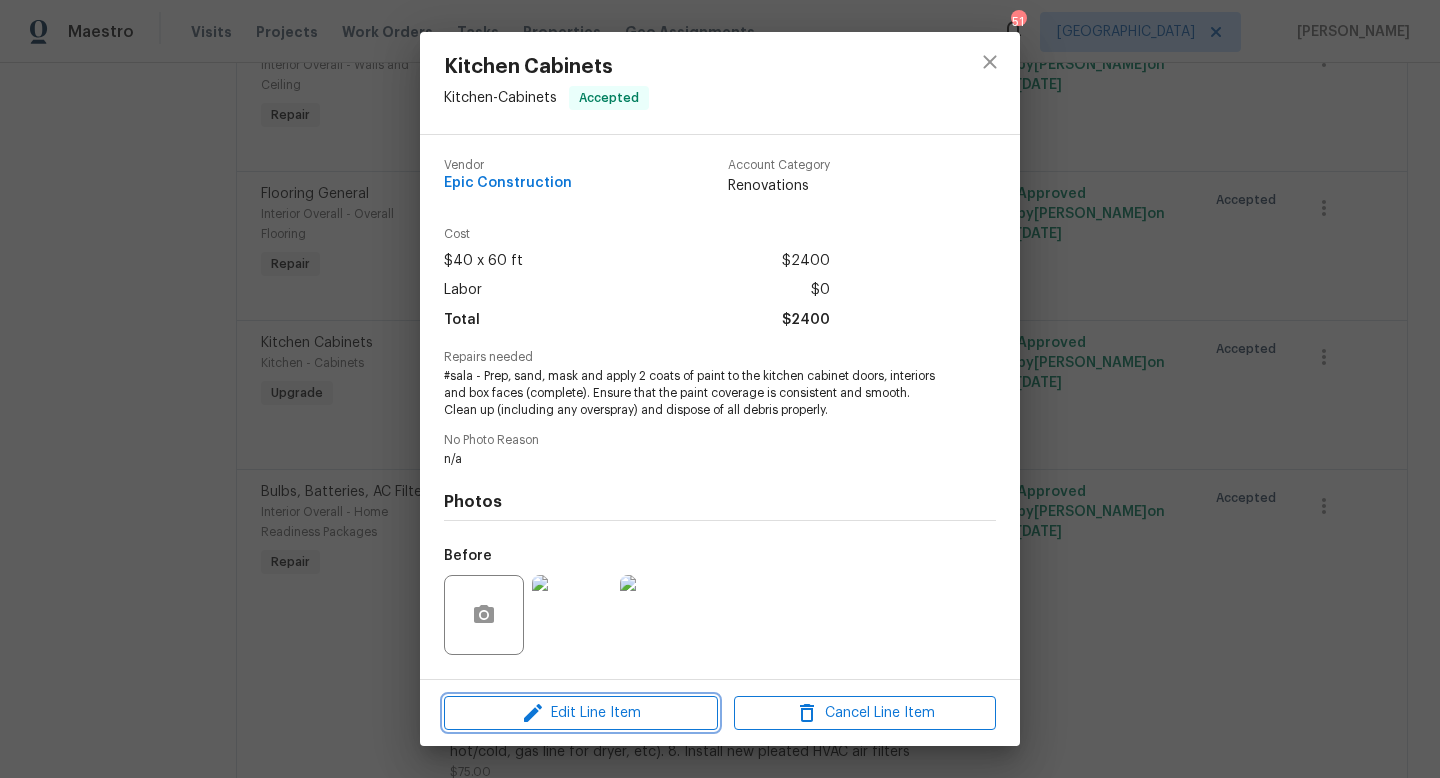 click on "Edit Line Item" at bounding box center [581, 713] 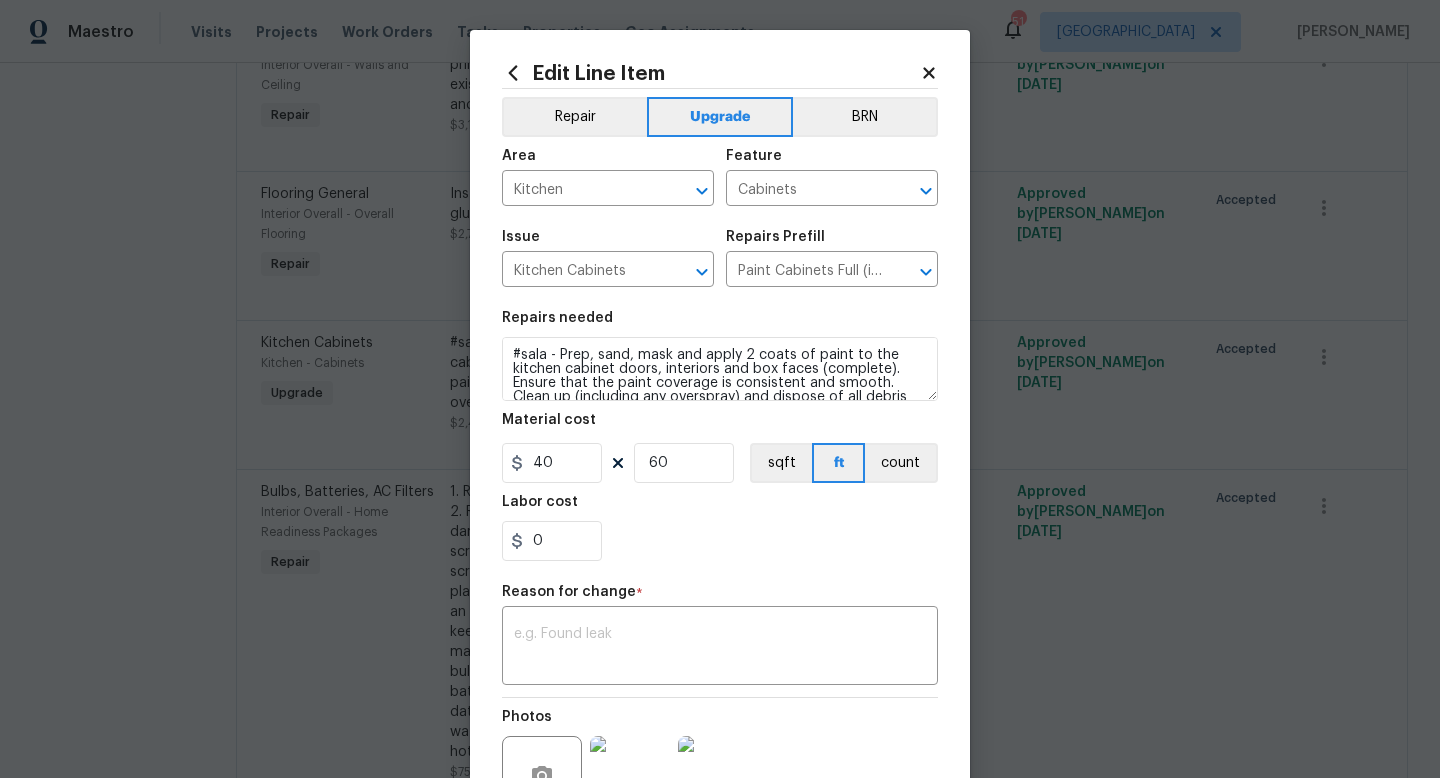 click 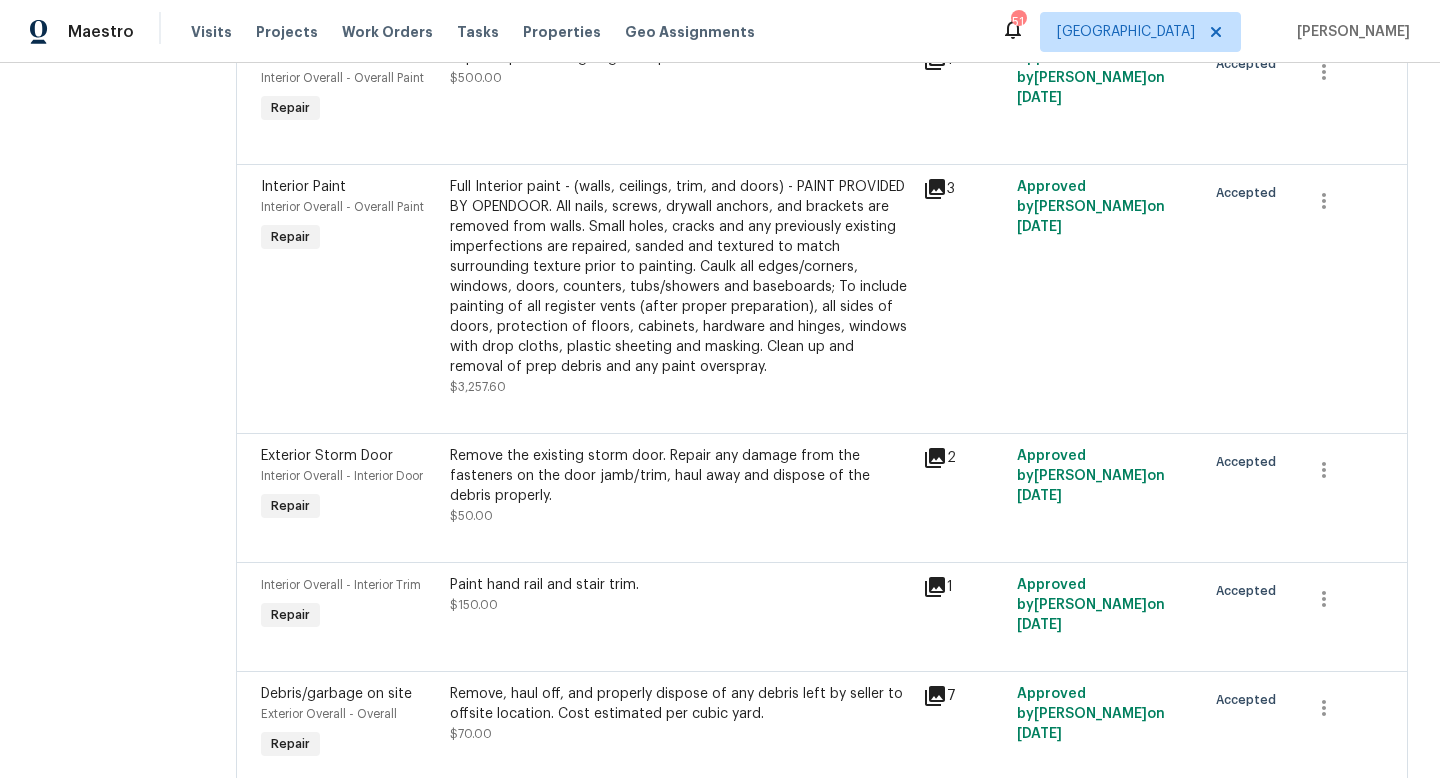 scroll, scrollTop: 0, scrollLeft: 0, axis: both 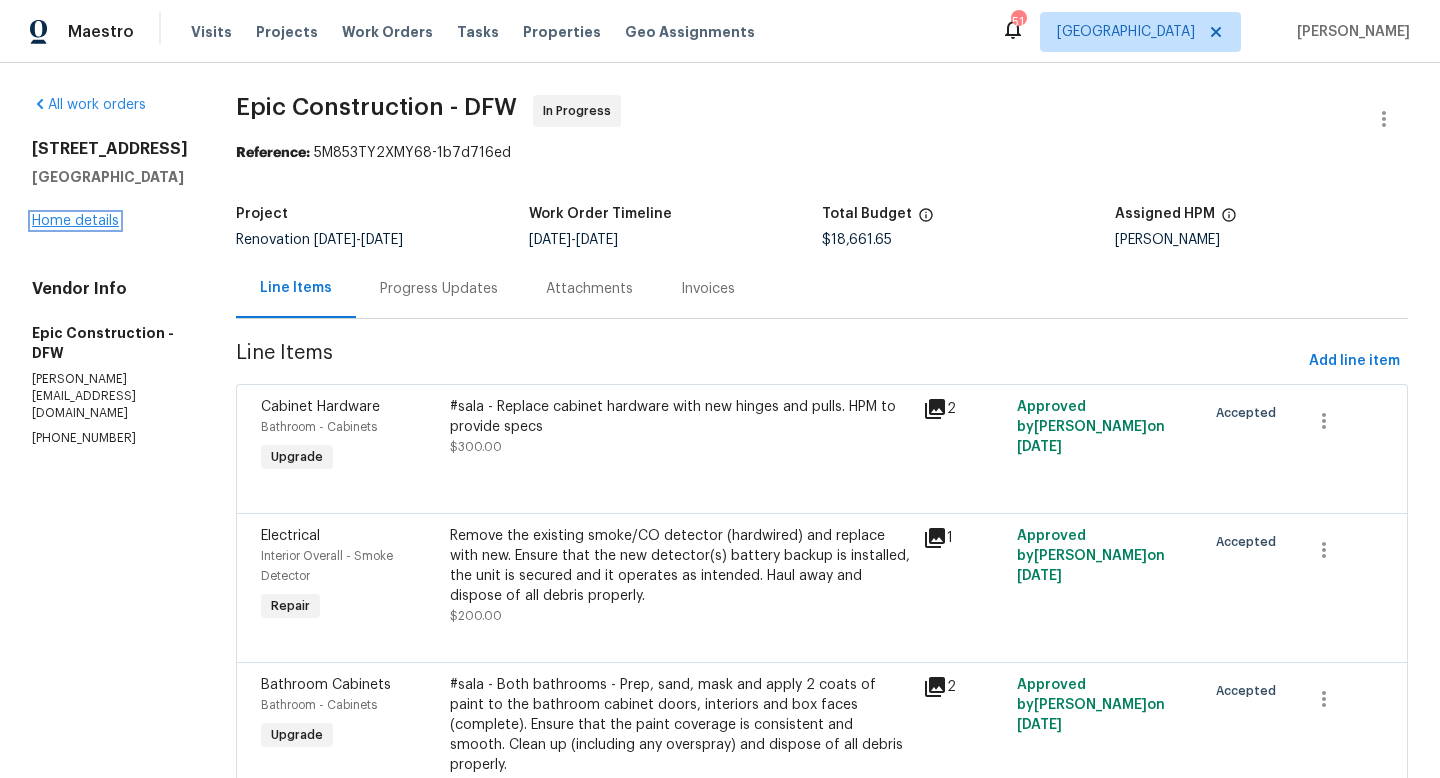 click on "Home details" at bounding box center [75, 221] 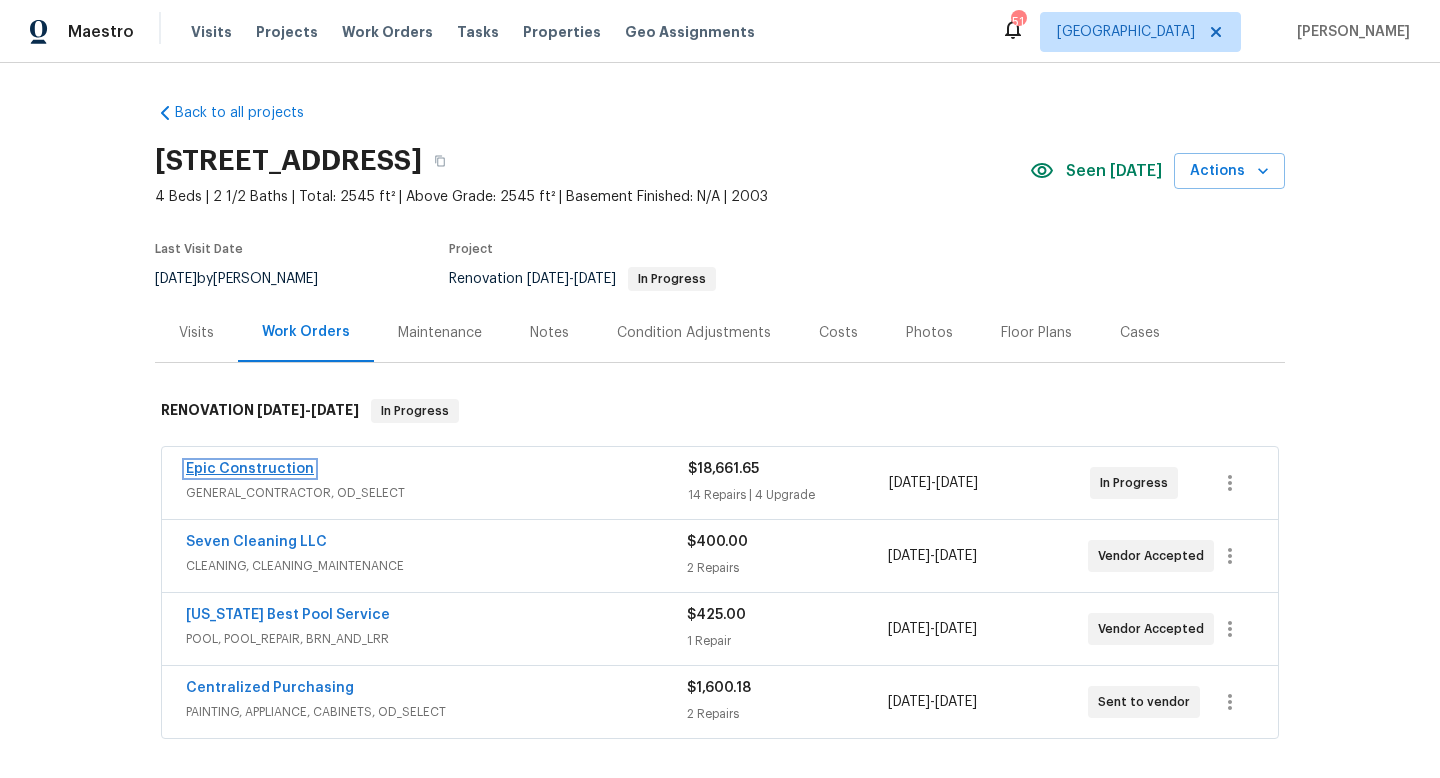 click on "Epic Construction" at bounding box center (250, 469) 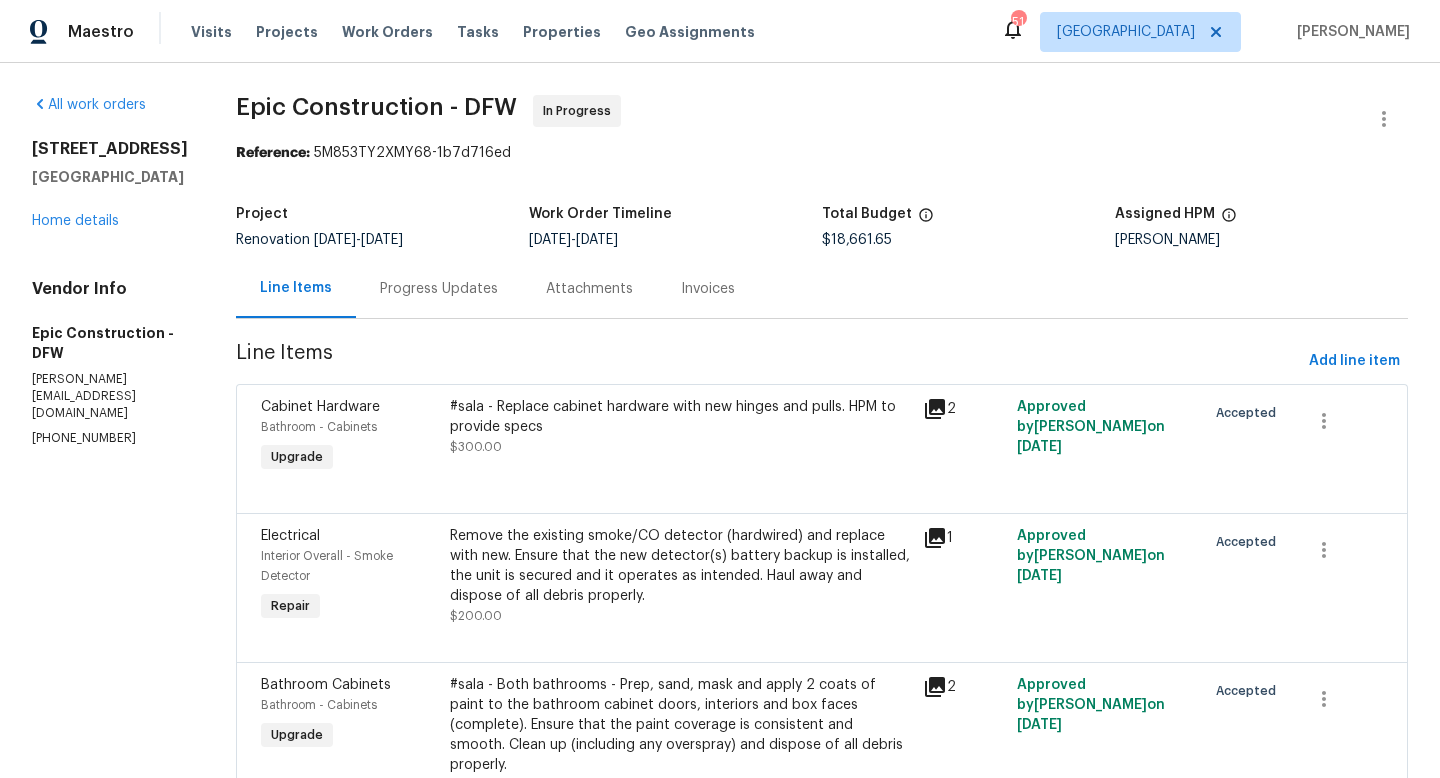 click 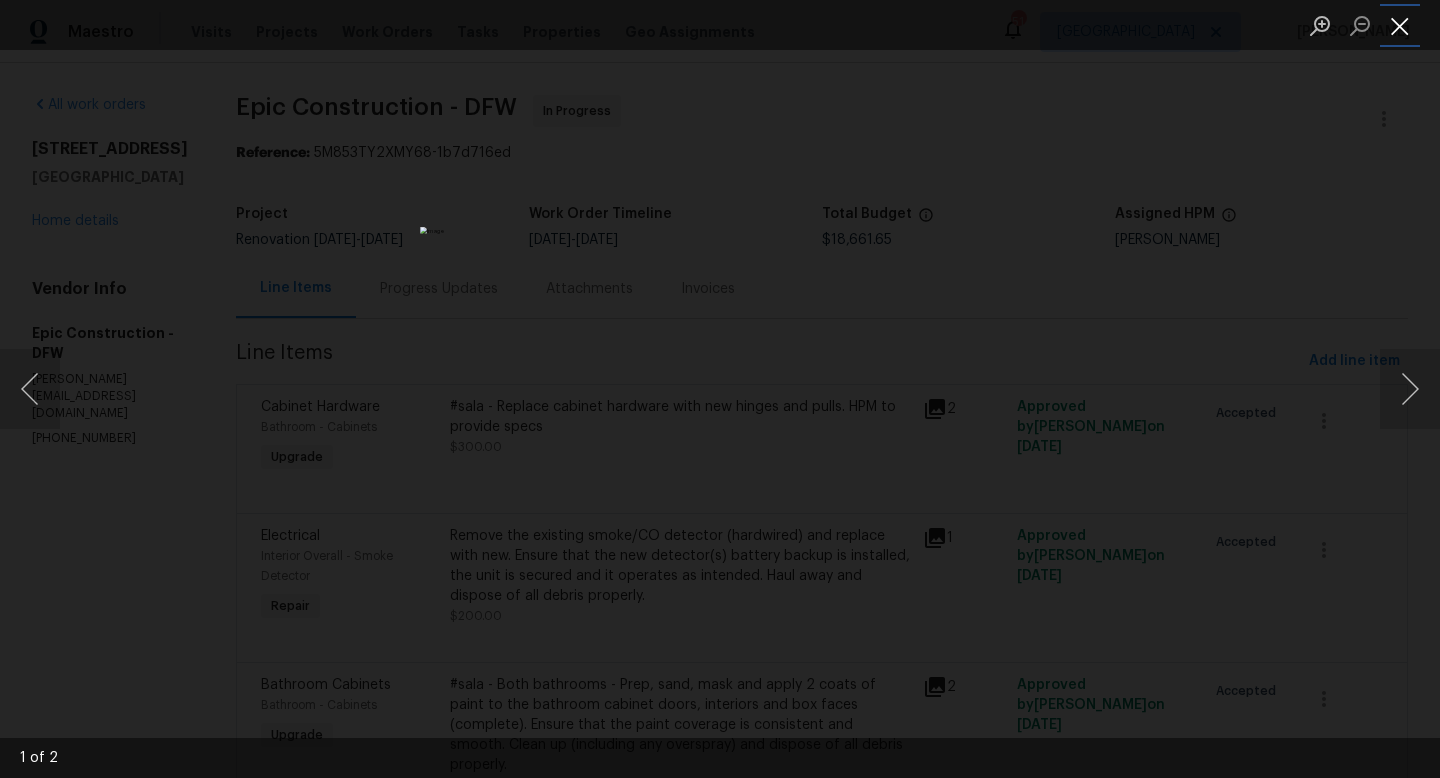 click at bounding box center [1400, 25] 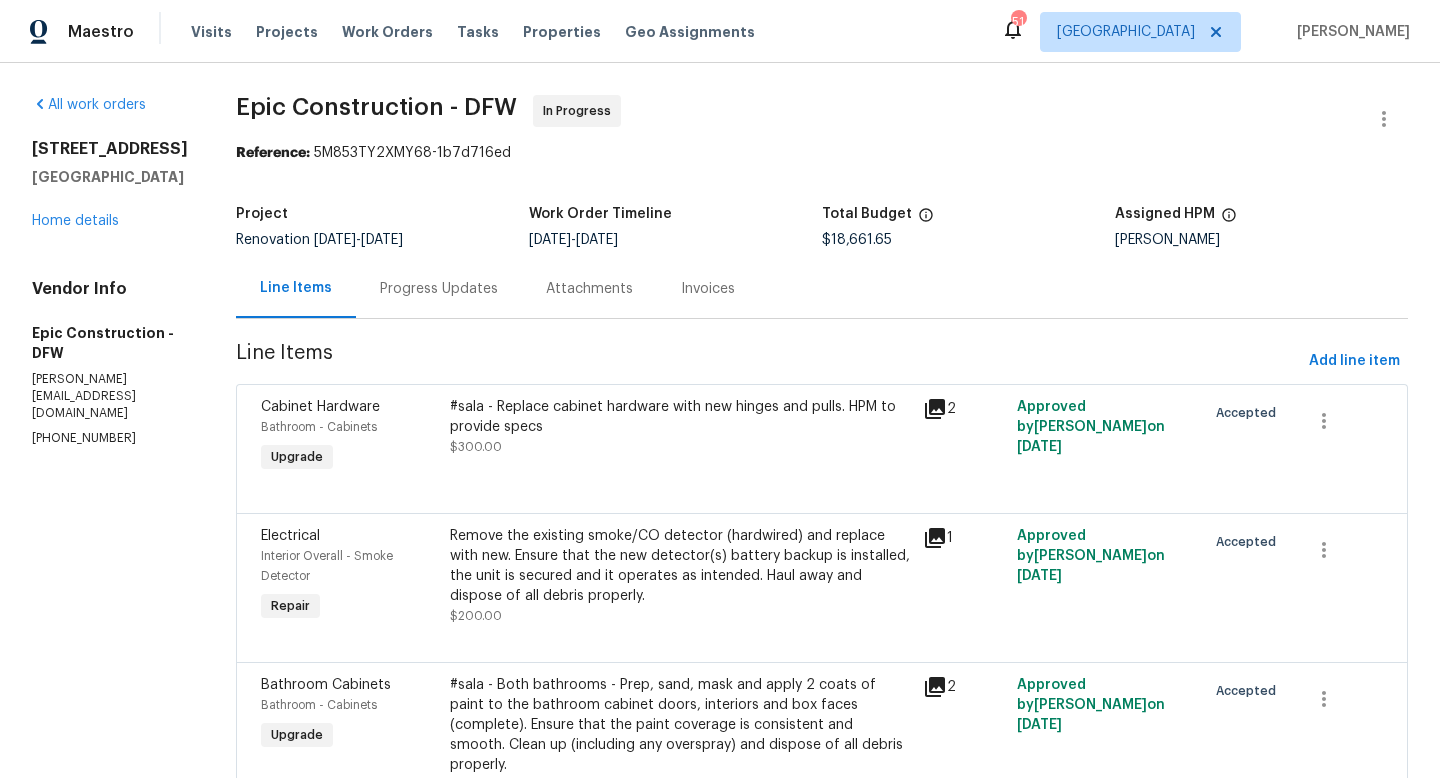click on "#sala - Replace cabinet hardware with new hinges and pulls. HPM to provide specs" at bounding box center (680, 417) 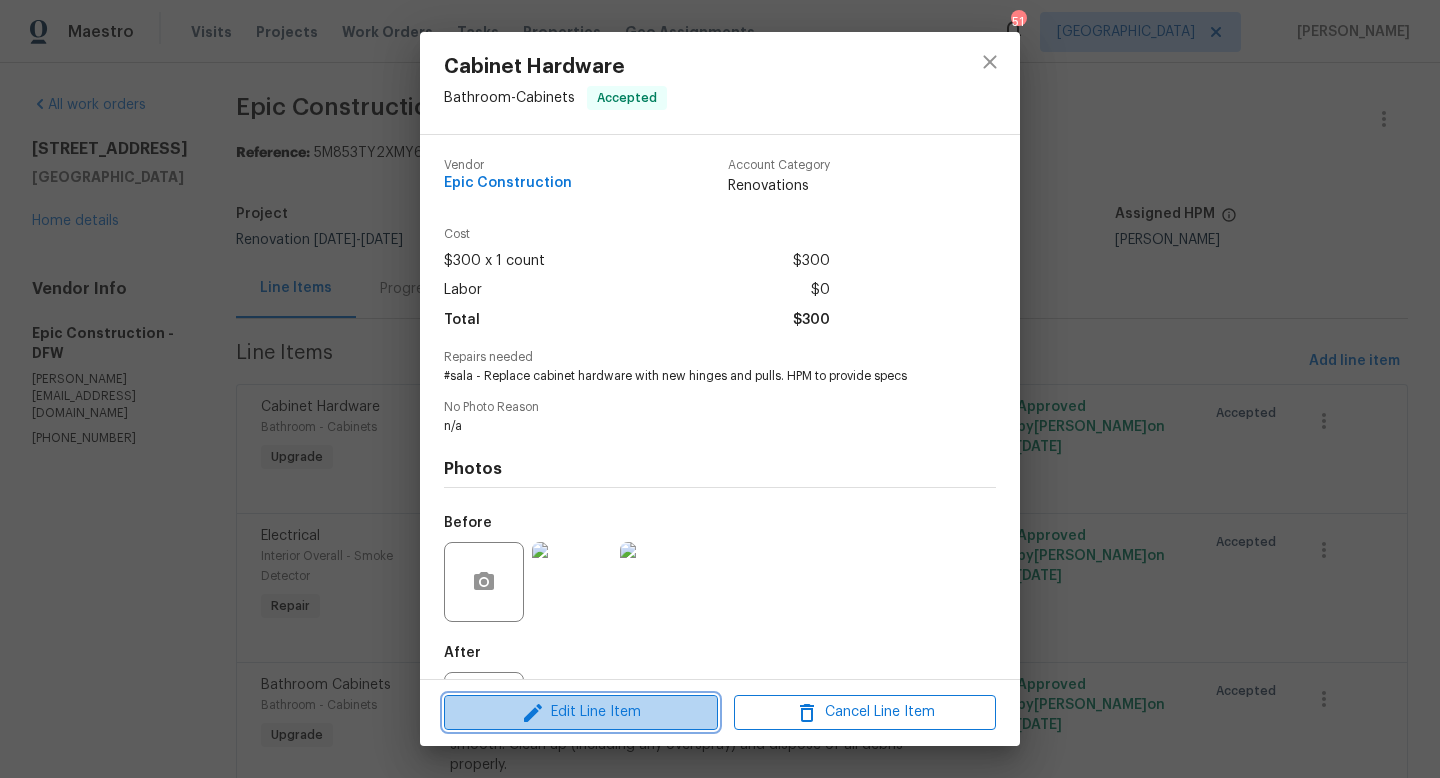 click on "Edit Line Item" at bounding box center [581, 712] 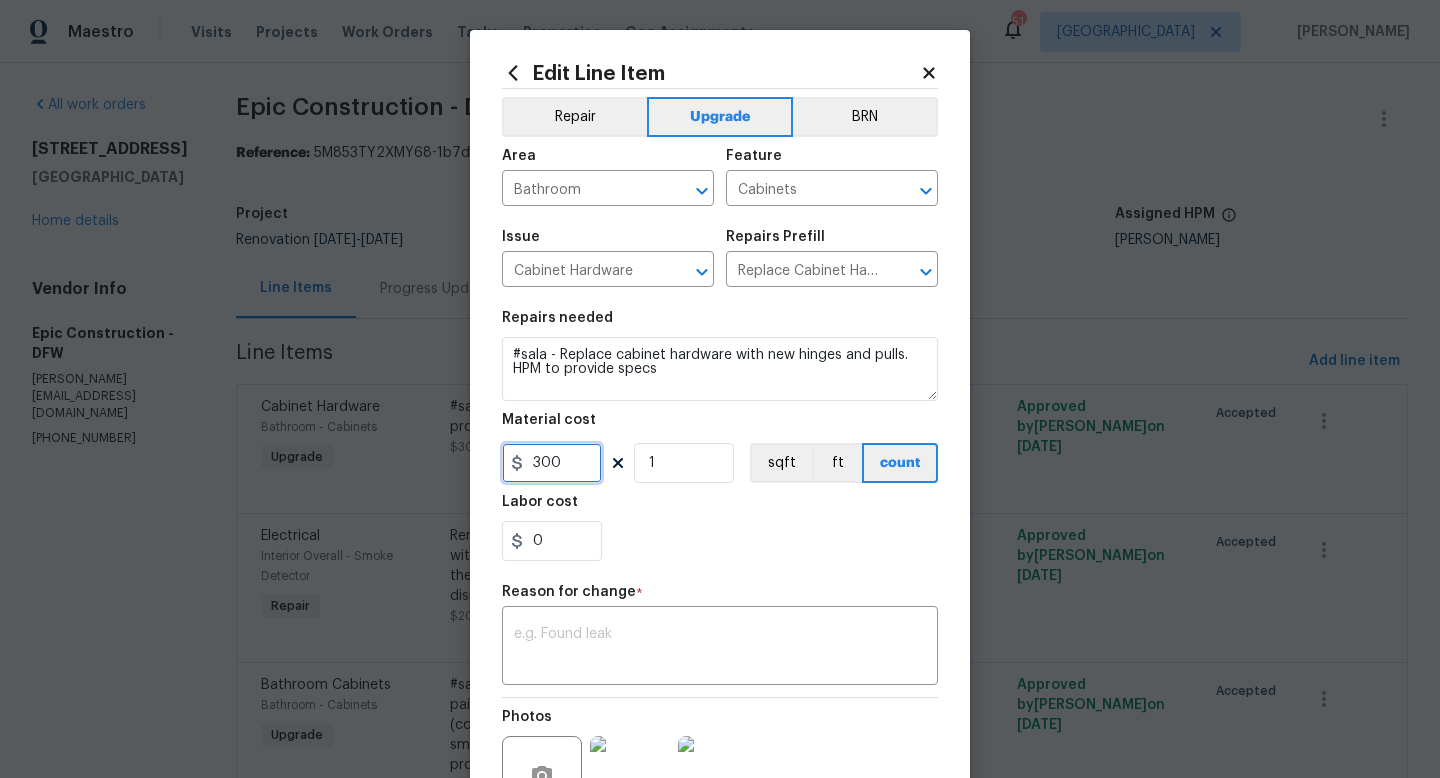 drag, startPoint x: 577, startPoint y: 471, endPoint x: 302, endPoint y: 434, distance: 277.47794 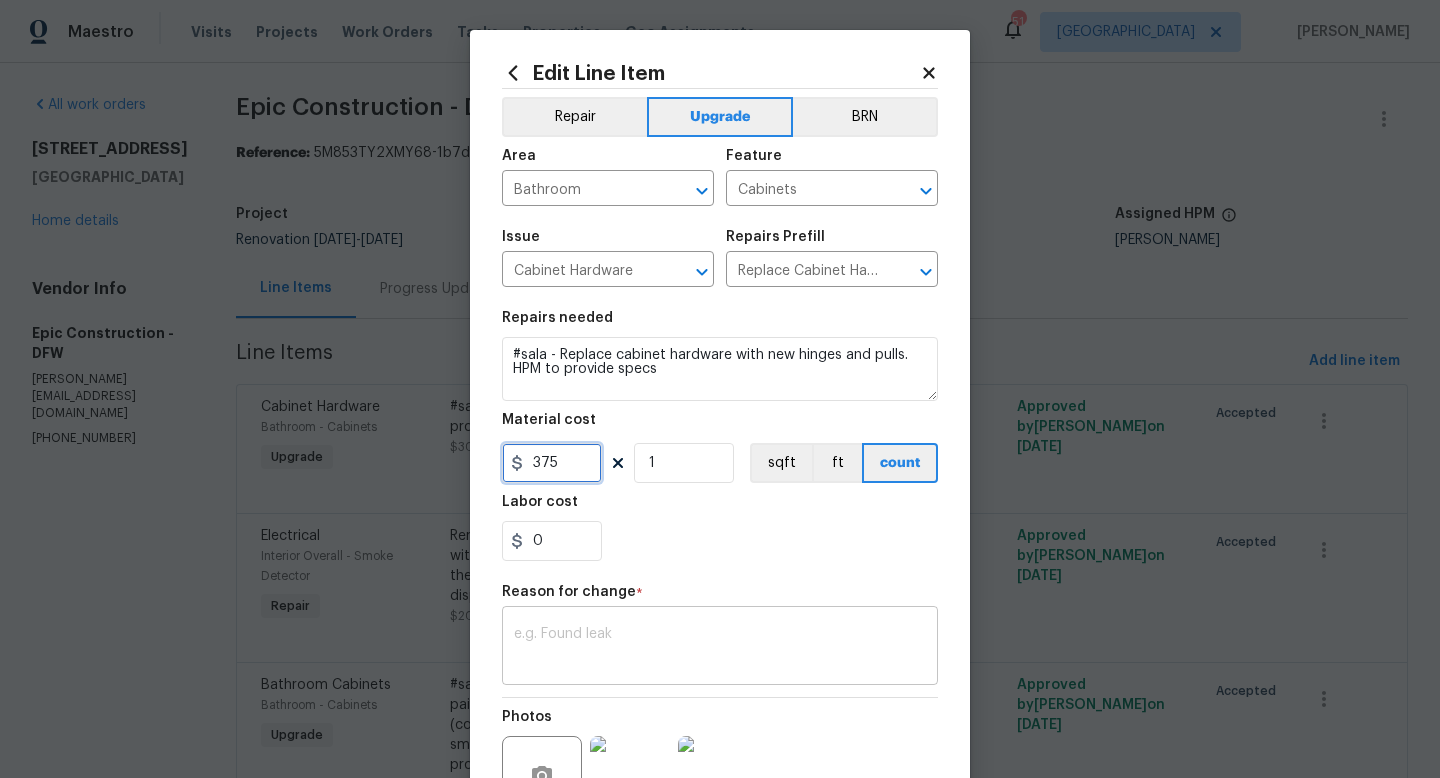 type on "375" 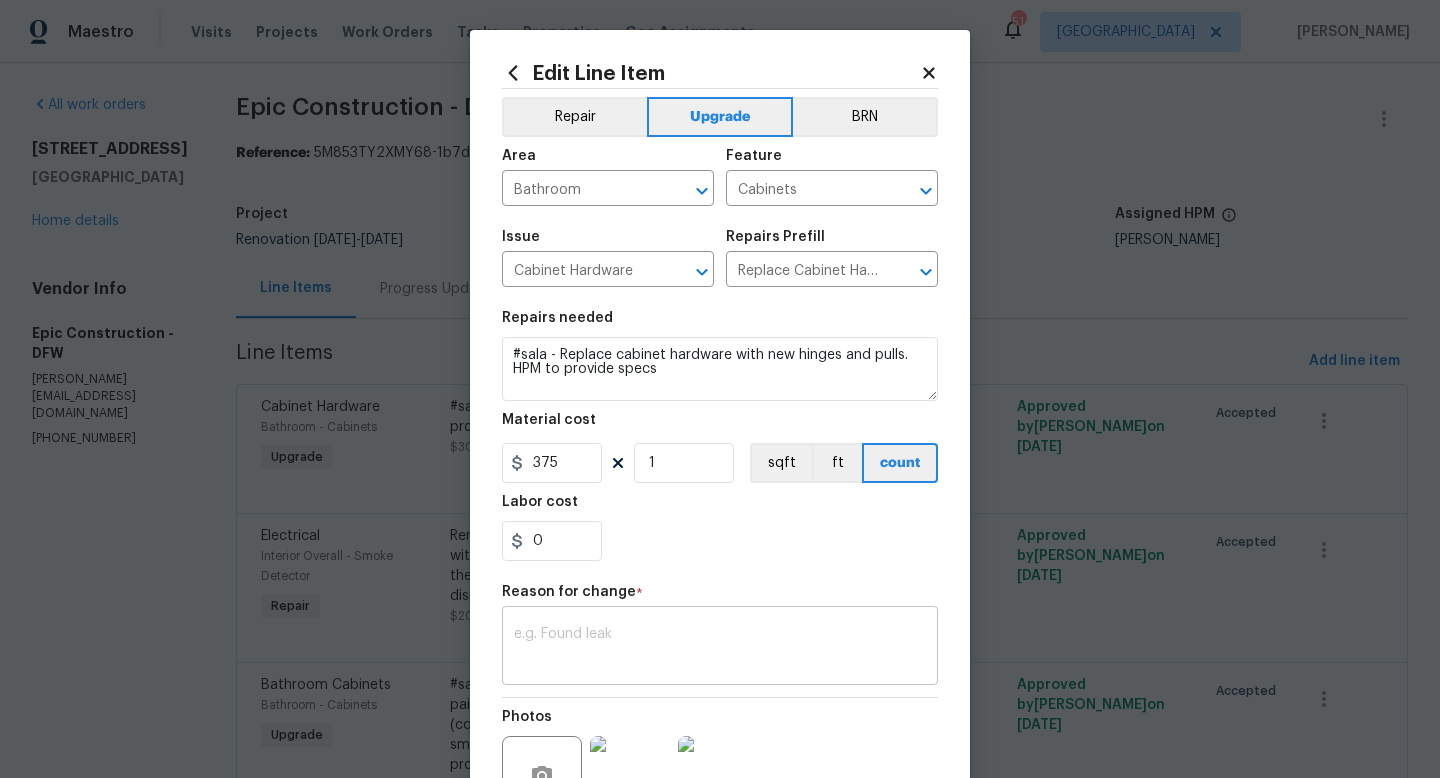 click on "x ​" at bounding box center (720, 648) 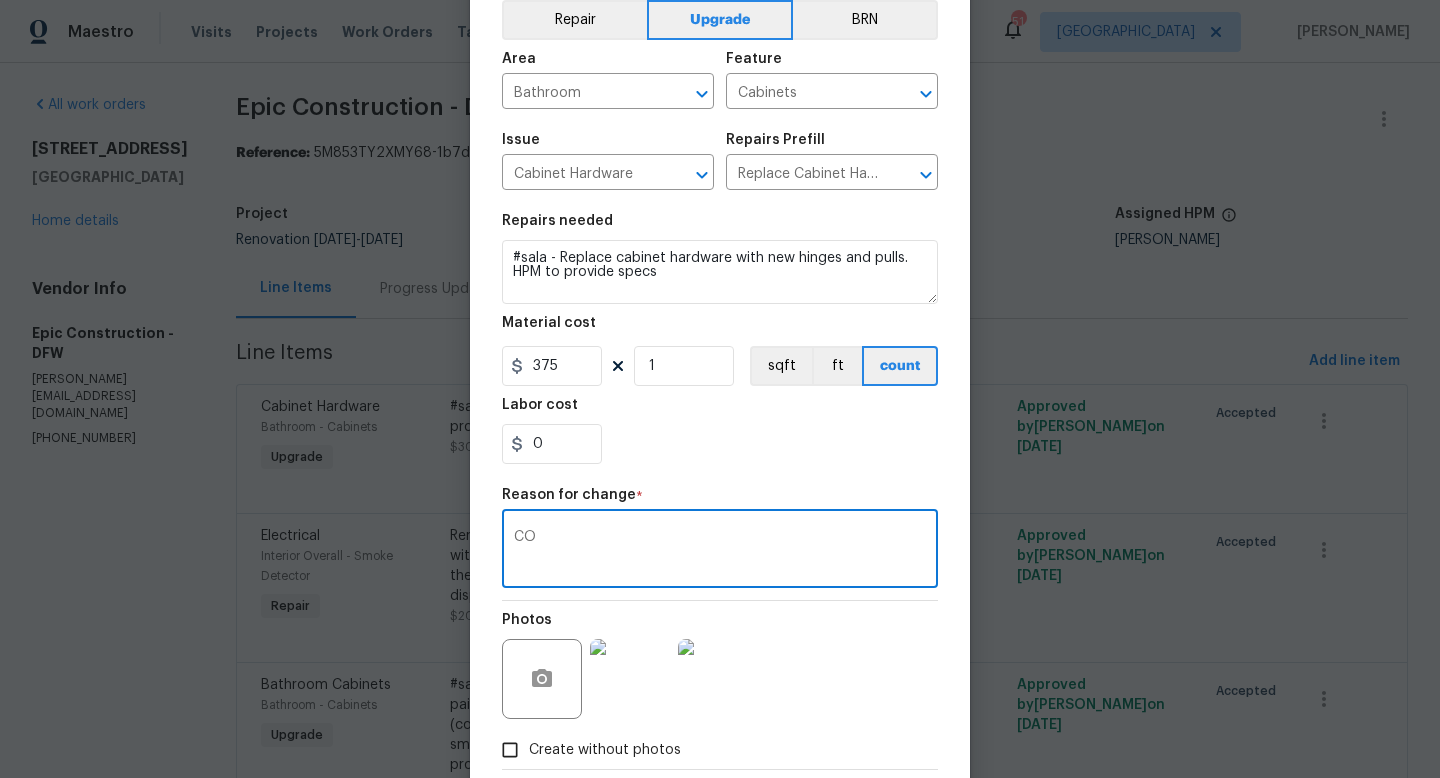 scroll, scrollTop: 208, scrollLeft: 0, axis: vertical 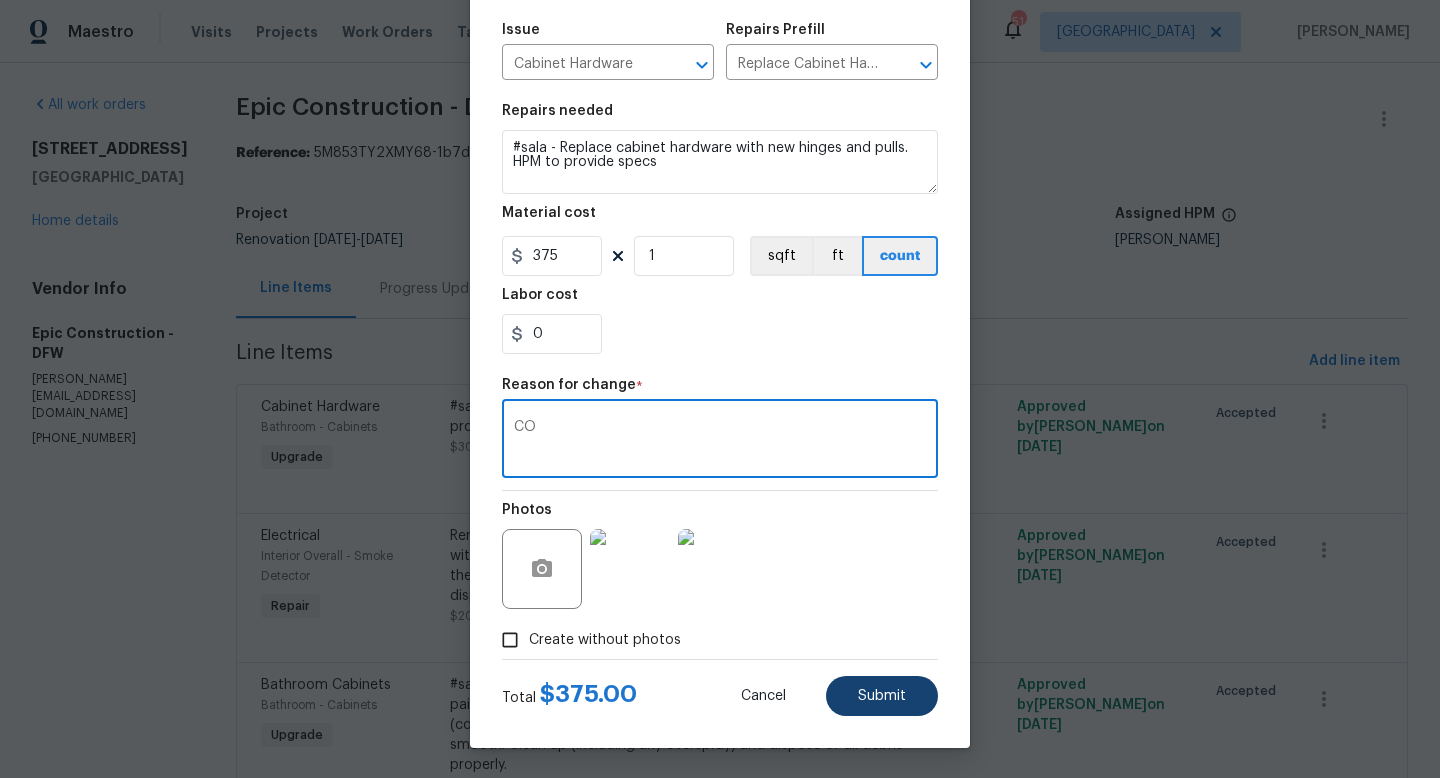 type on "CO" 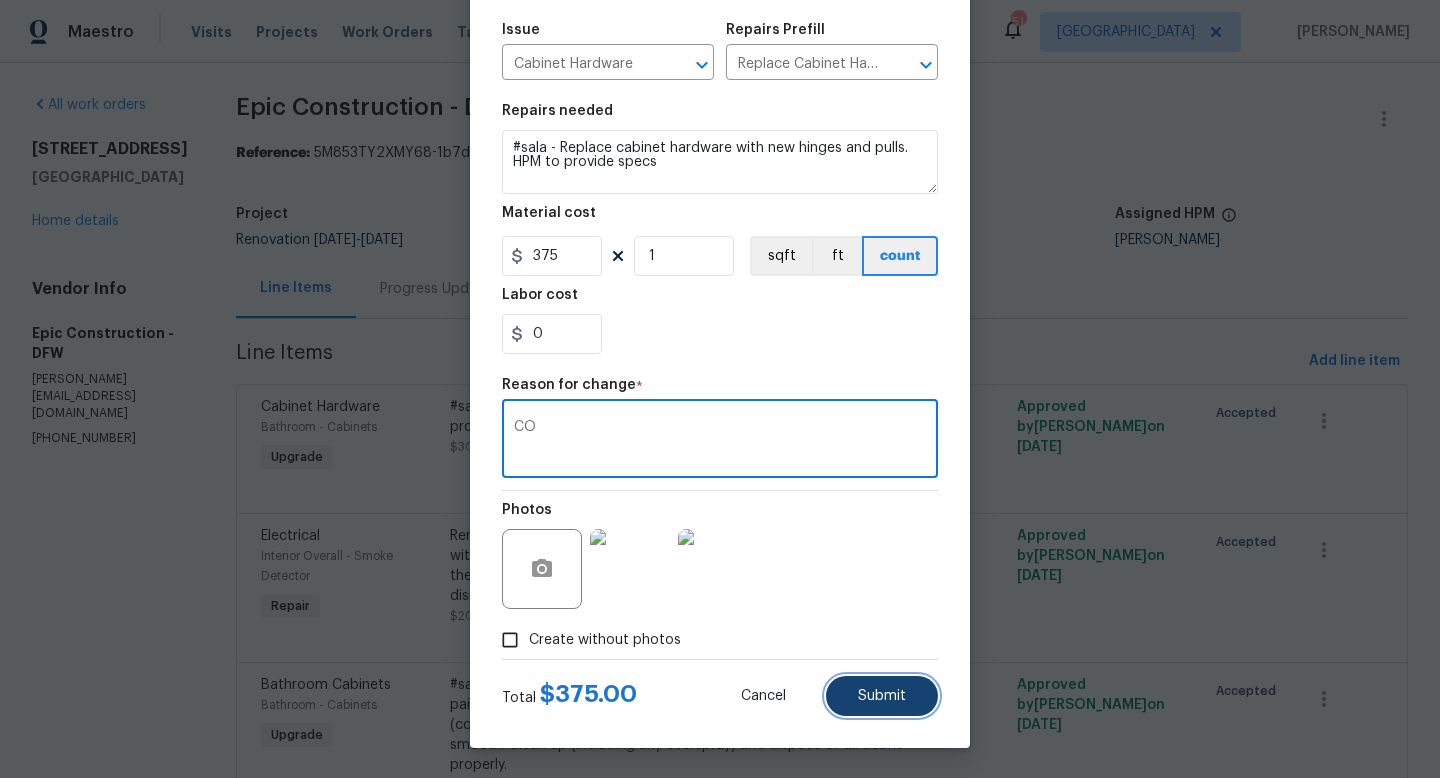 click on "Submit" at bounding box center [882, 696] 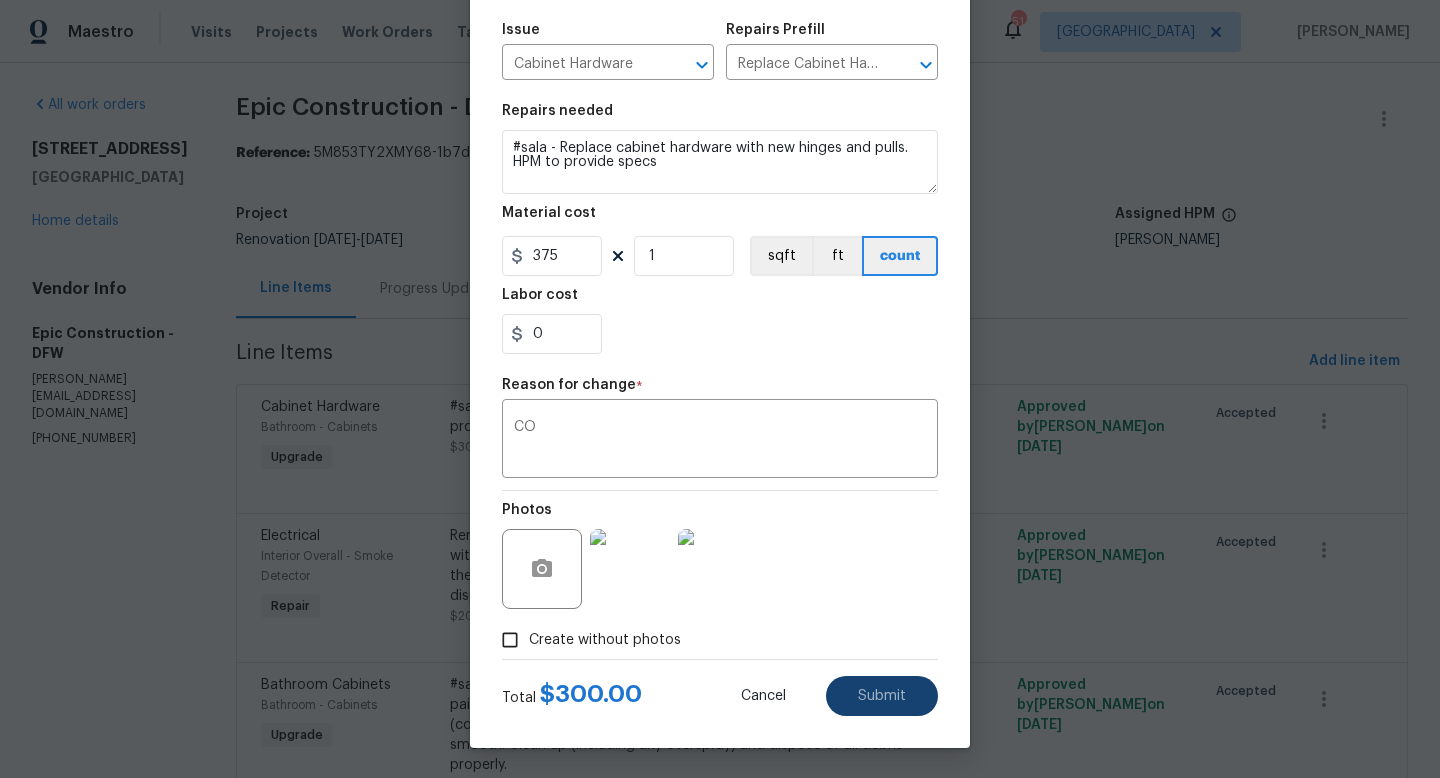 type on "300" 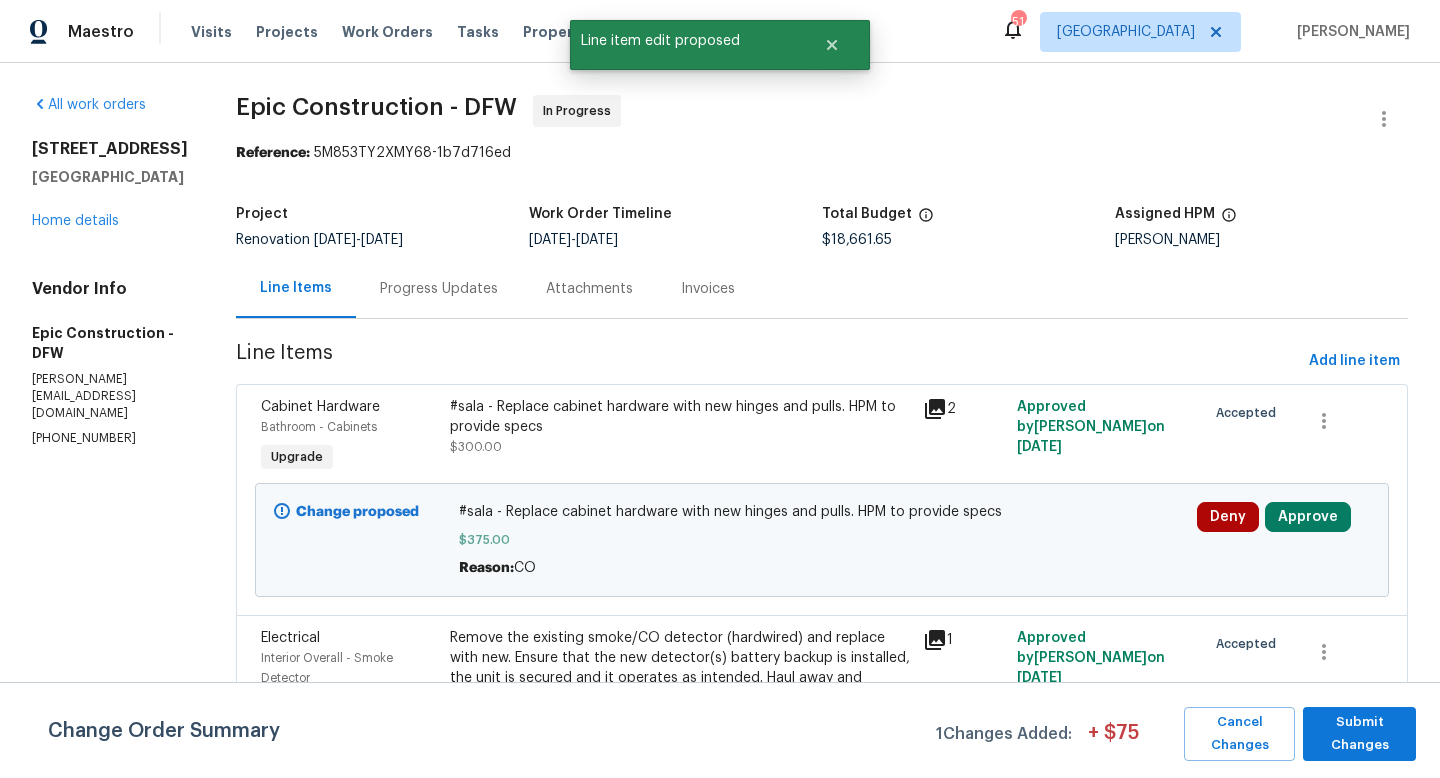 scroll, scrollTop: 0, scrollLeft: 0, axis: both 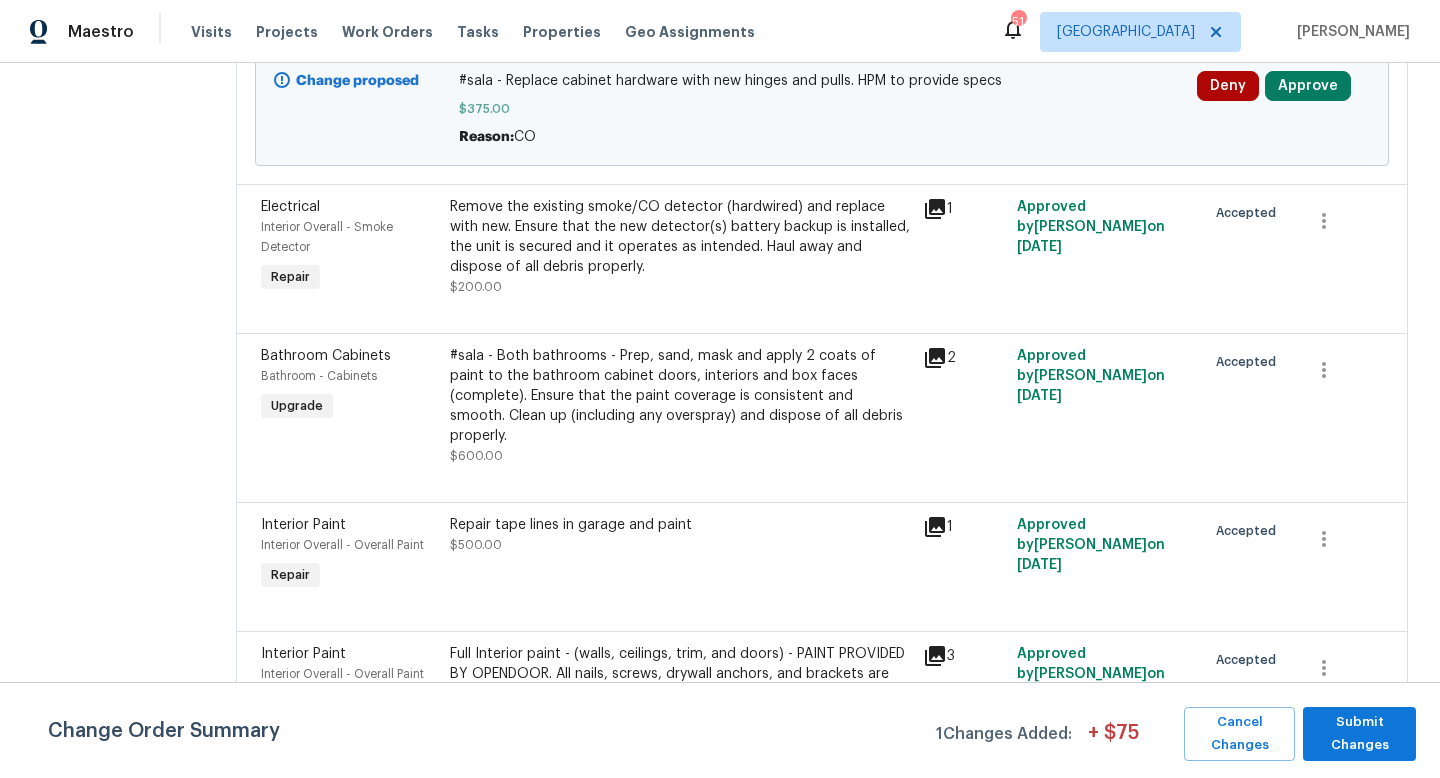 click on "#sala - Both bathrooms - Prep, sand, mask and apply 2 coats of paint to the bathroom cabinet doors, interiors and box faces (complete). Ensure that the paint coverage is consistent and smooth. Clean up (including any overspray) and dispose of all debris properly." at bounding box center [680, 396] 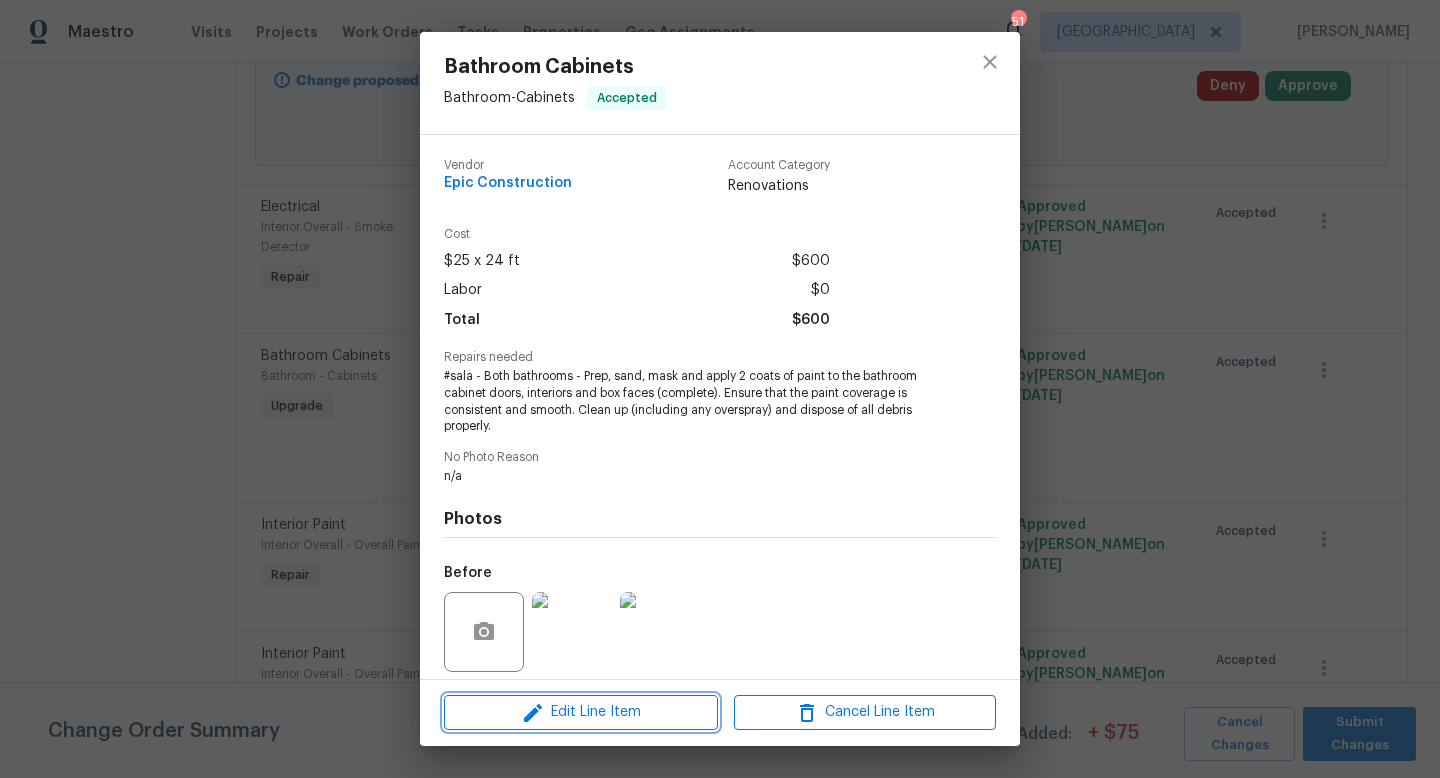 click on "Edit Line Item" at bounding box center (581, 712) 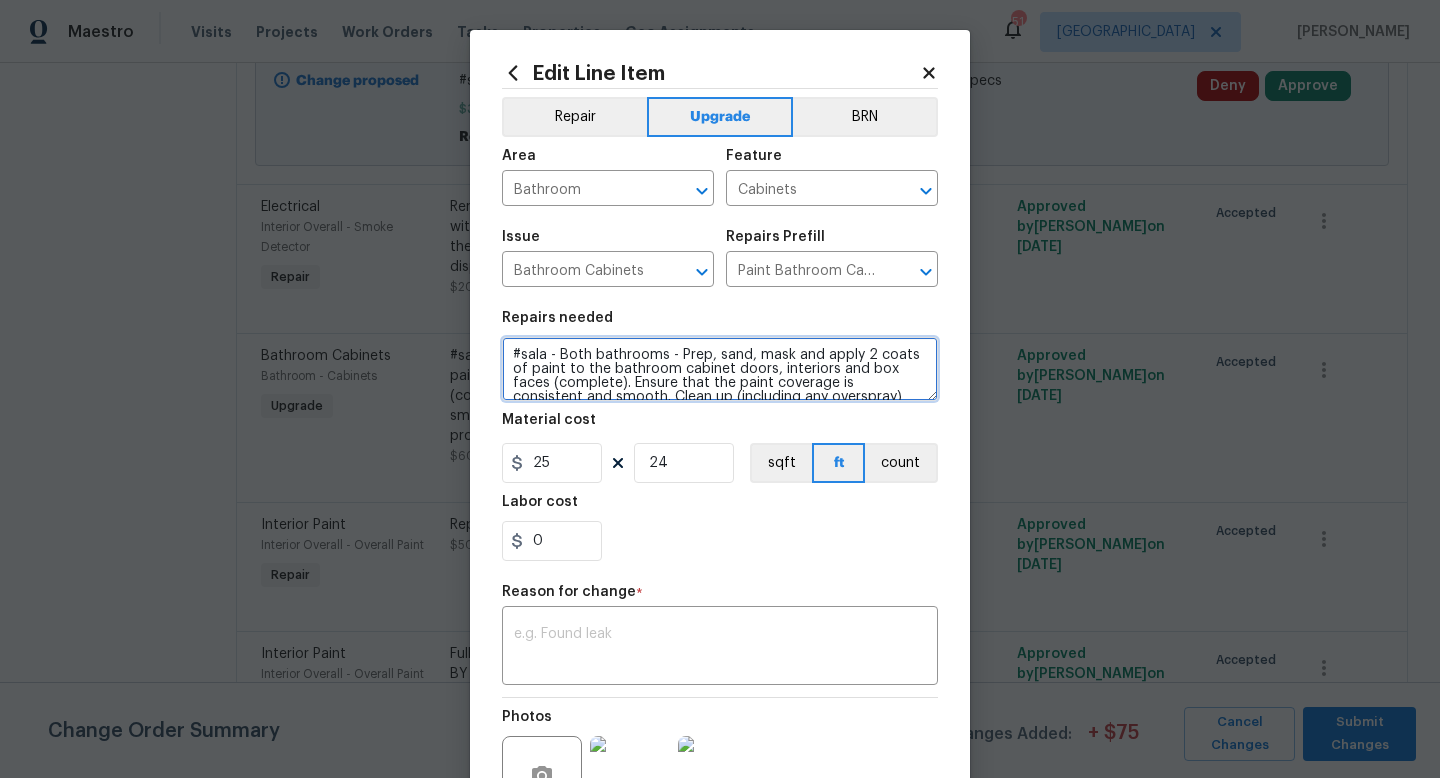 click on "#sala - Both bathrooms - Prep, sand, mask and apply 2 coats of paint to the bathroom cabinet doors, interiors and box faces (complete). Ensure that the paint coverage is consistent and smooth. Clean up (including any overspray) and dispose of all debris properly." at bounding box center [720, 369] 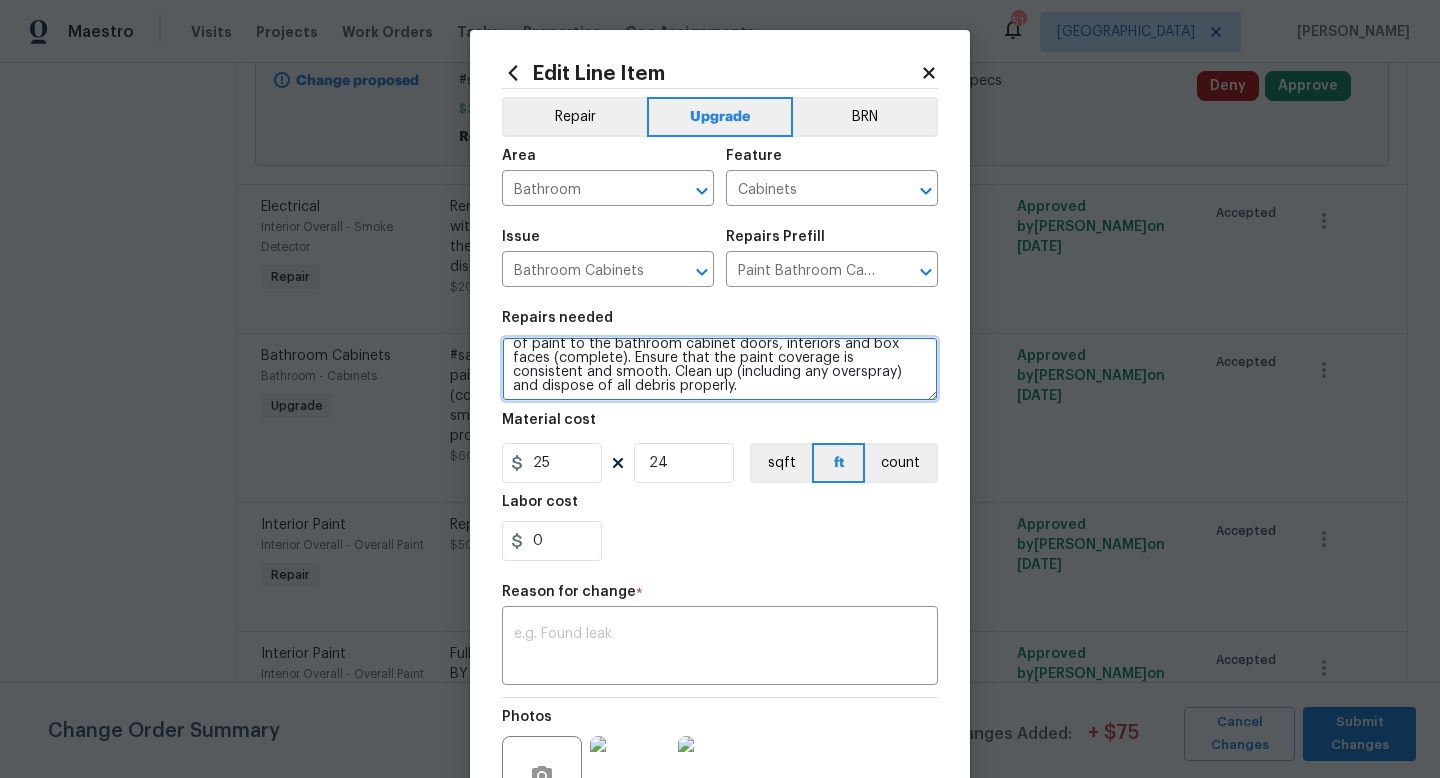scroll, scrollTop: 28, scrollLeft: 0, axis: vertical 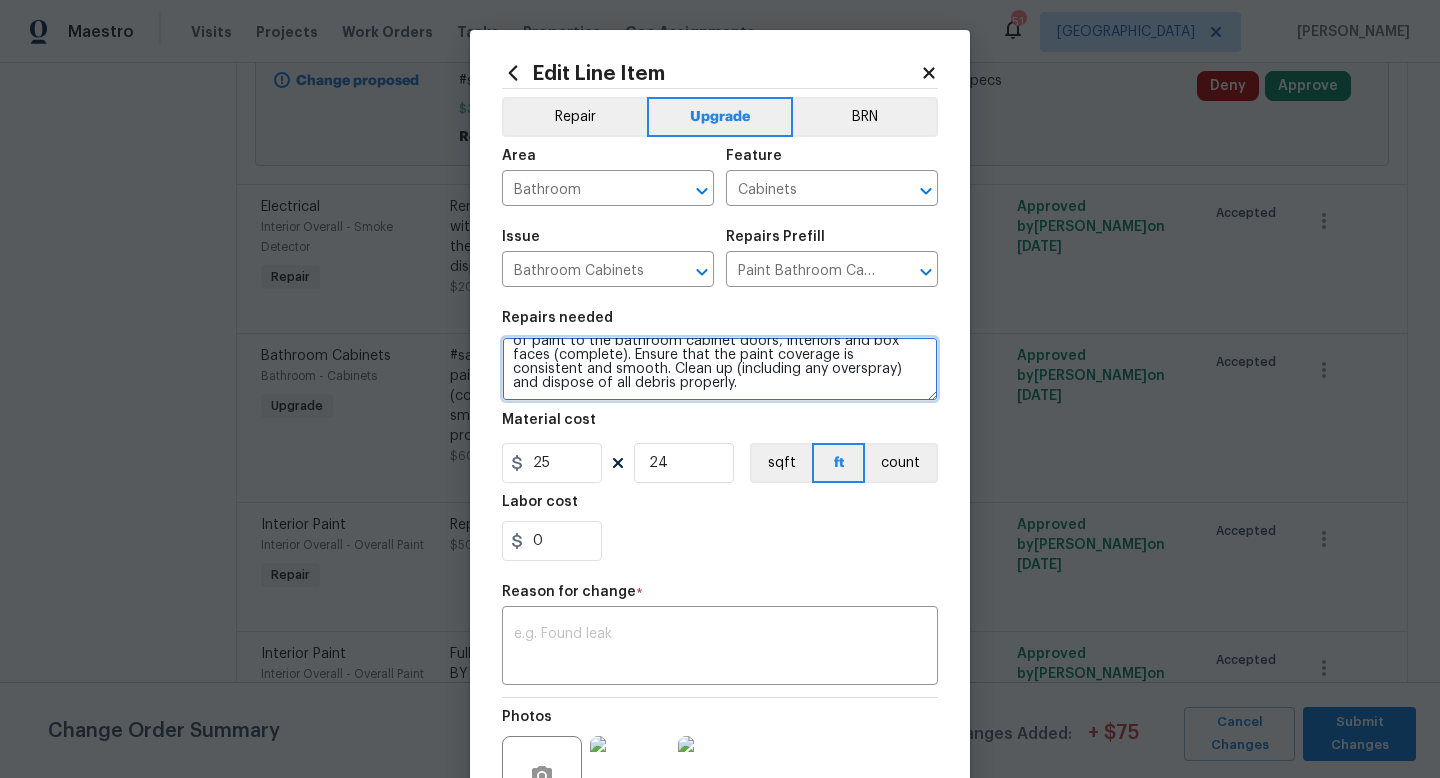 type on "#sala - All 3 bathrooms - Prep, sand, mask and apply 2 coats of paint to the bathroom cabinet doors, interiors and box faces (complete). Ensure that the paint coverage is consistent and smooth. Clean up (including any overspray) and dispose of all debris properly." 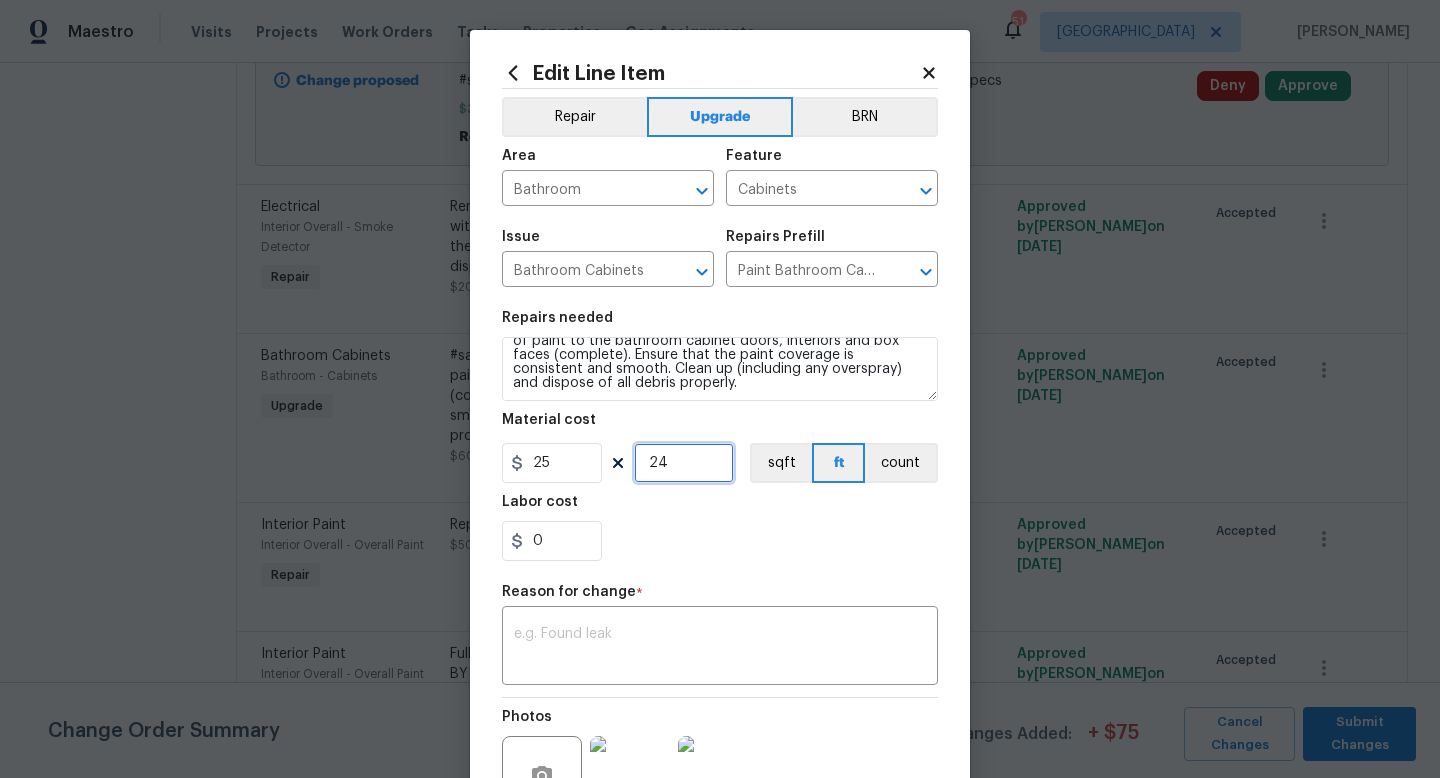 drag, startPoint x: 681, startPoint y: 464, endPoint x: 534, endPoint y: 446, distance: 148.09795 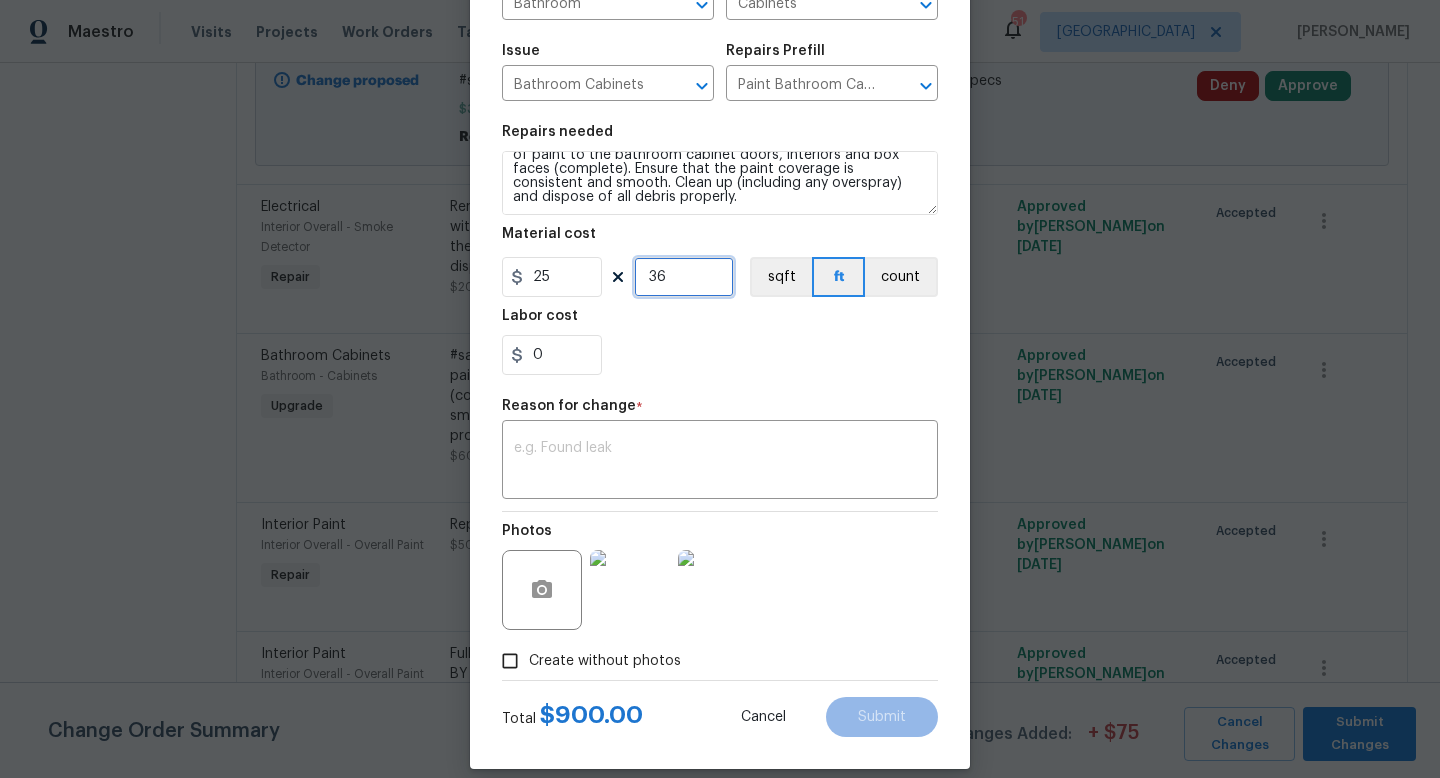 scroll, scrollTop: 208, scrollLeft: 0, axis: vertical 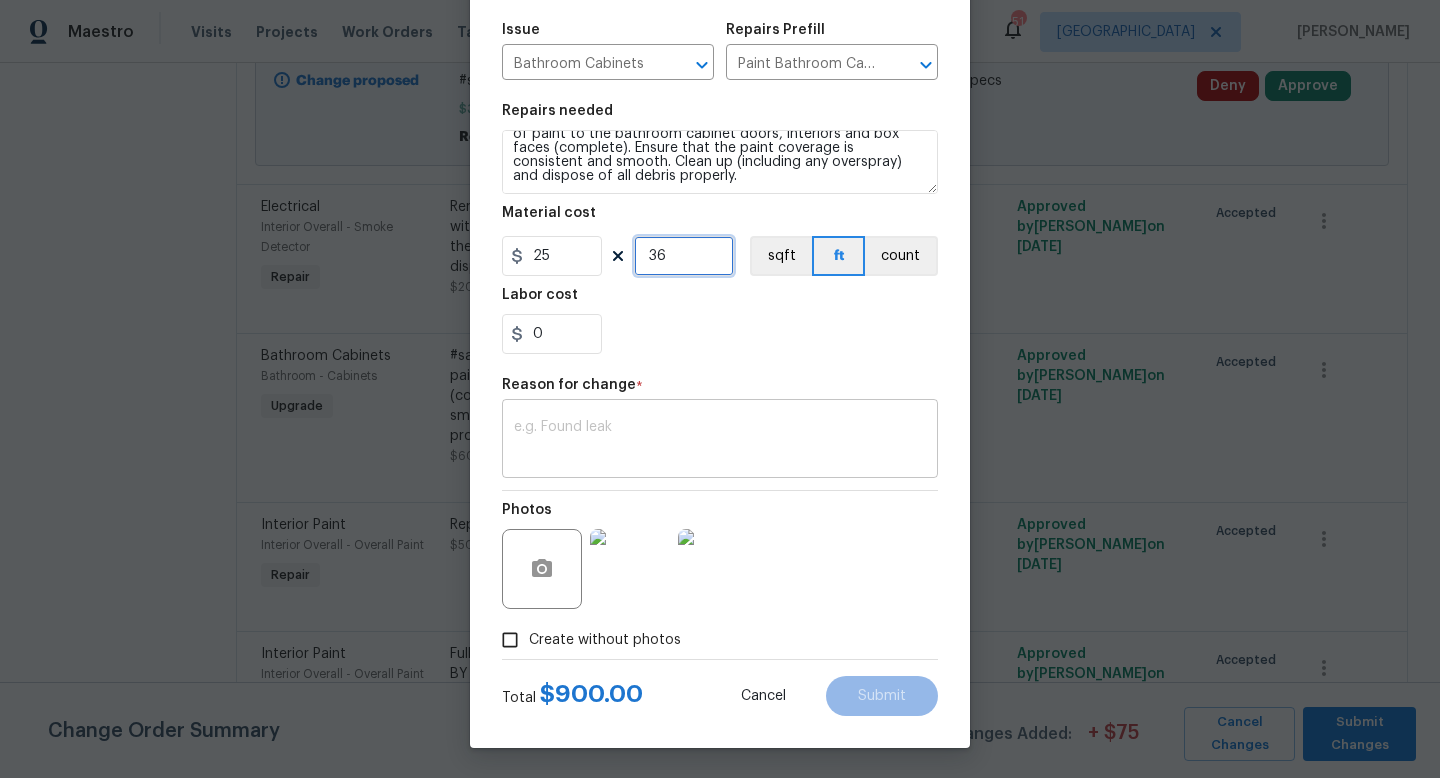 type on "36" 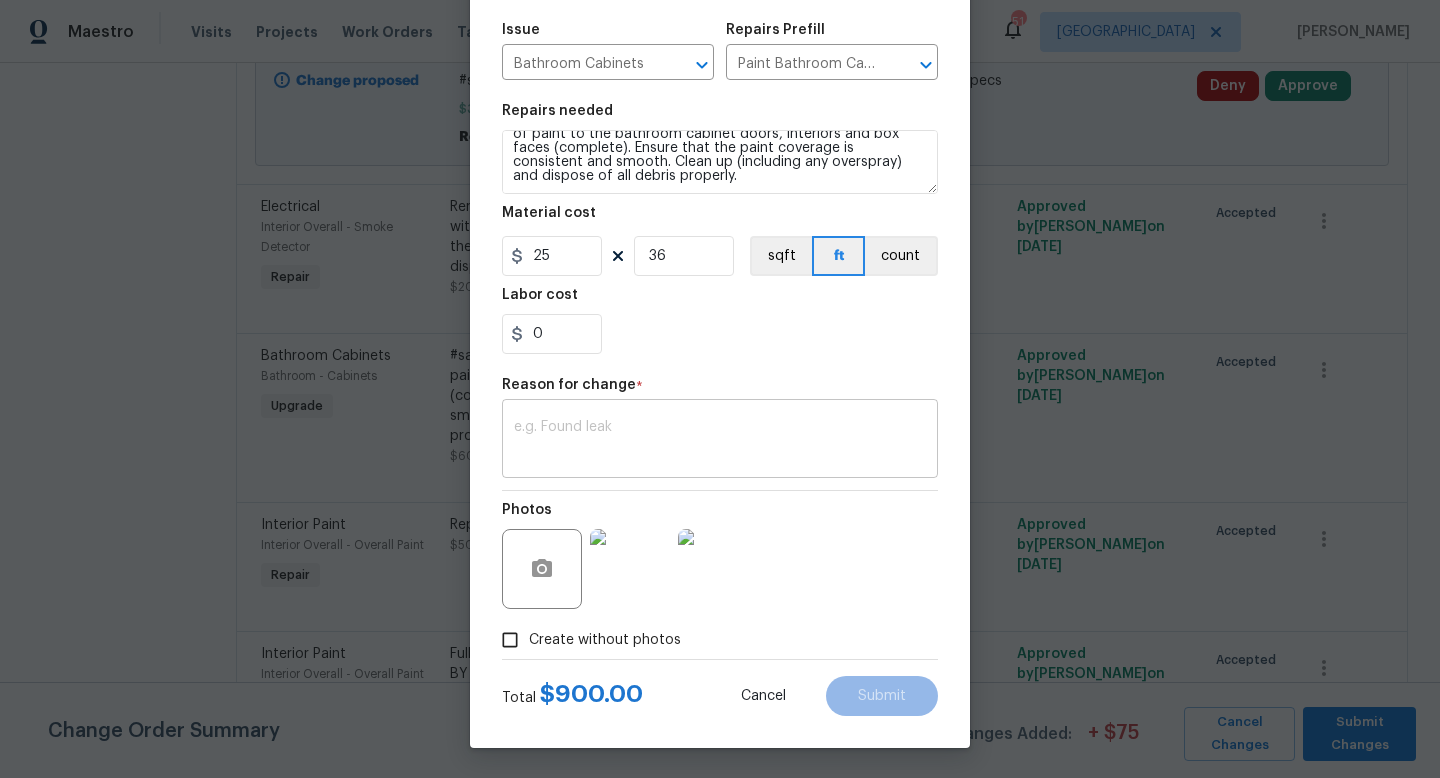 click at bounding box center (720, 441) 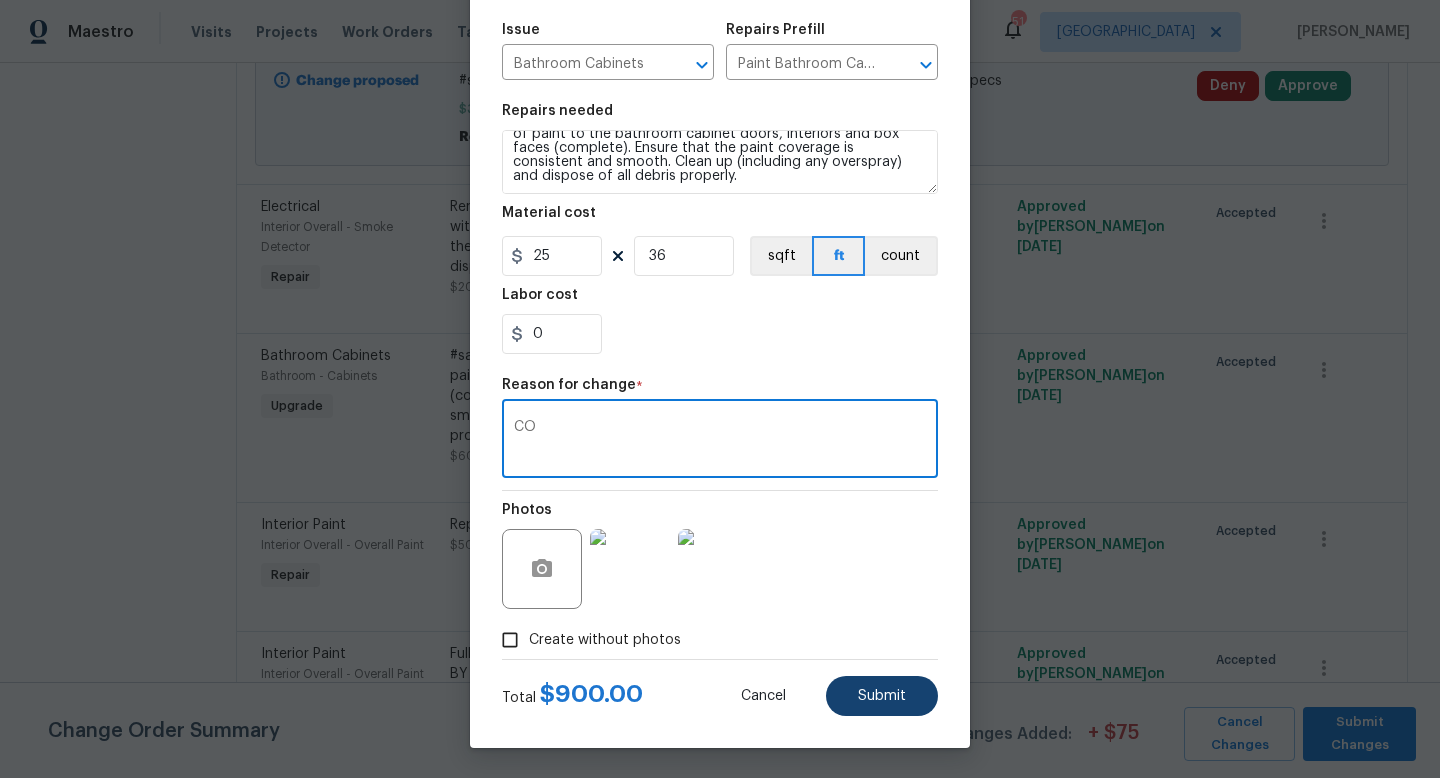 type on "CO" 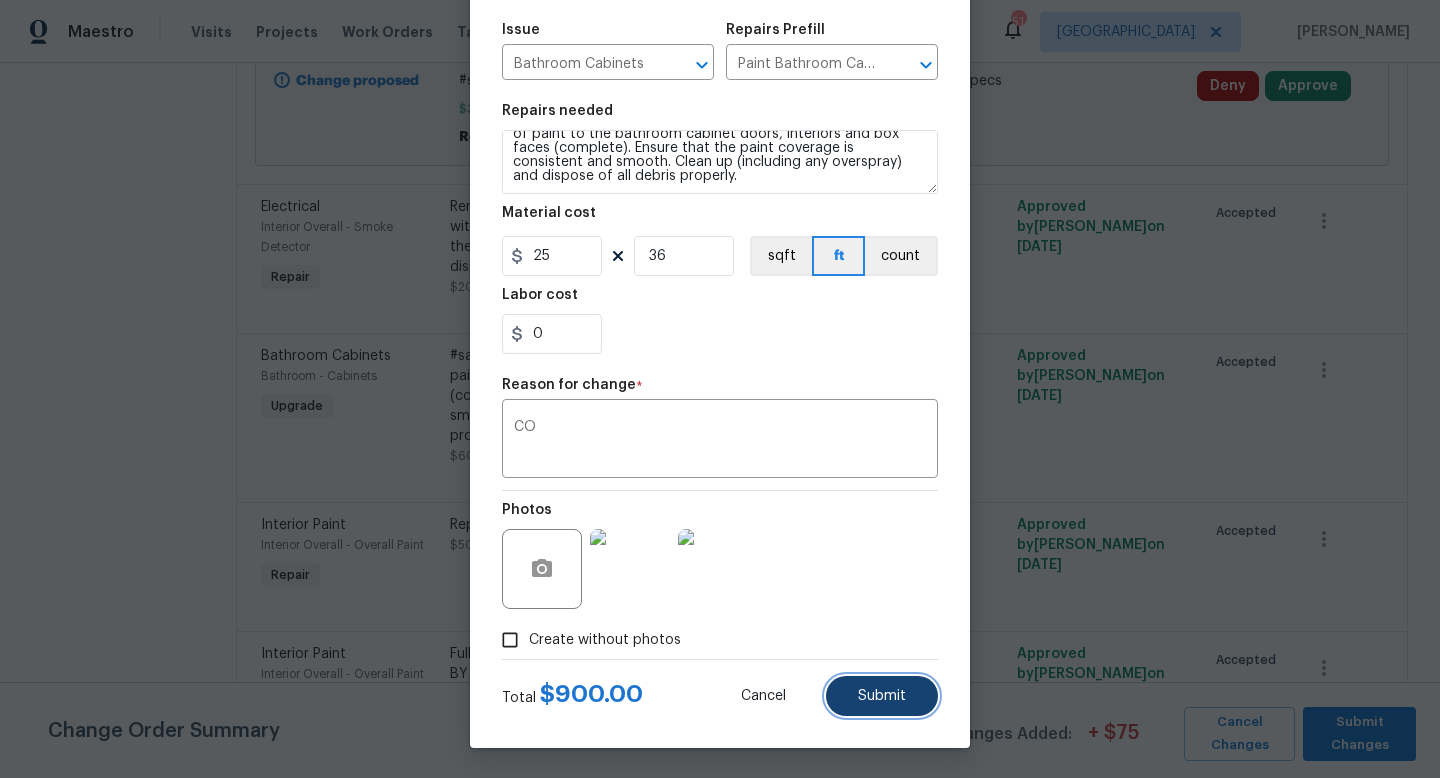 click on "Submit" at bounding box center [882, 696] 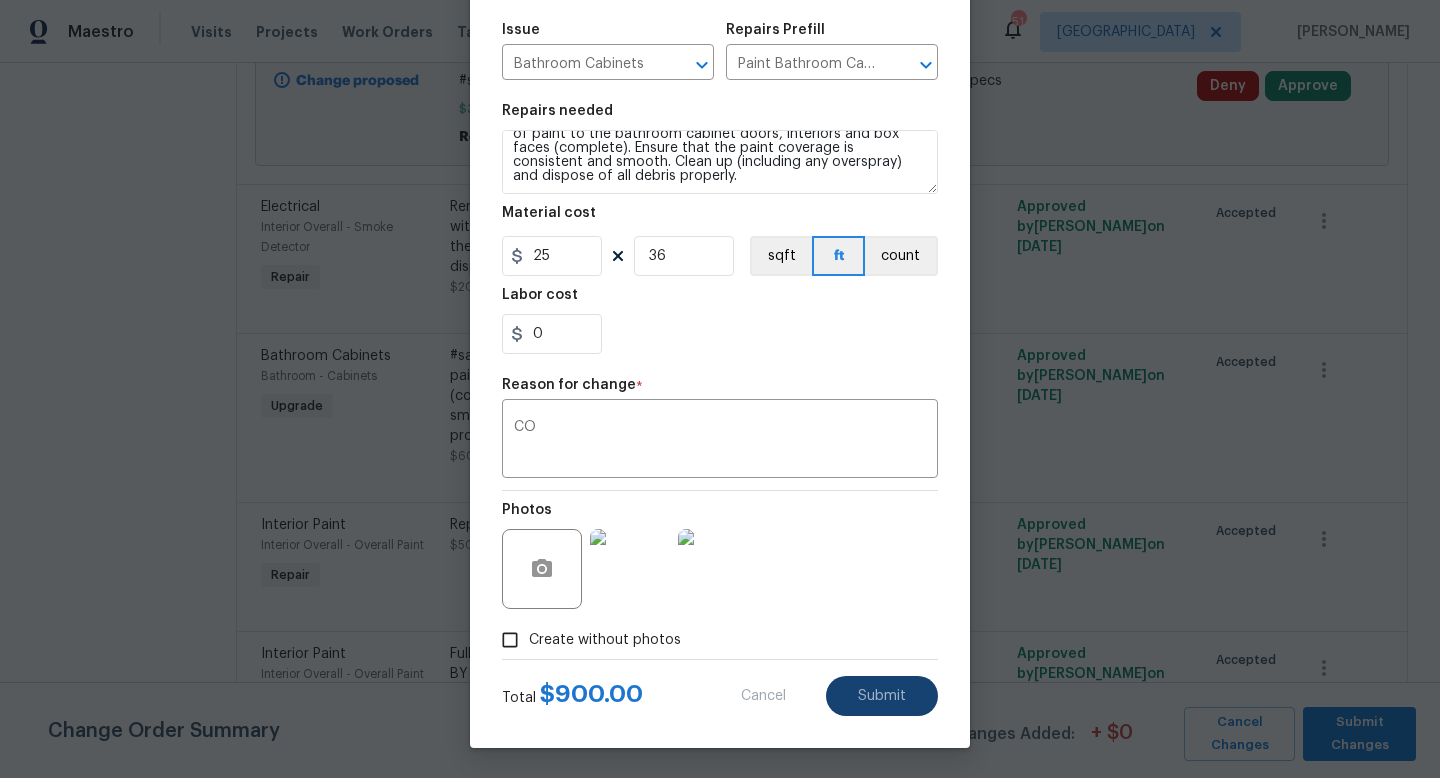 type on "#sala - Both bathrooms - Prep, sand, mask and apply 2 coats of paint to the bathroom cabinet doors, interiors and box faces (complete). Ensure that the paint coverage is consistent and smooth. Clean up (including any overspray) and dispose of all debris properly." 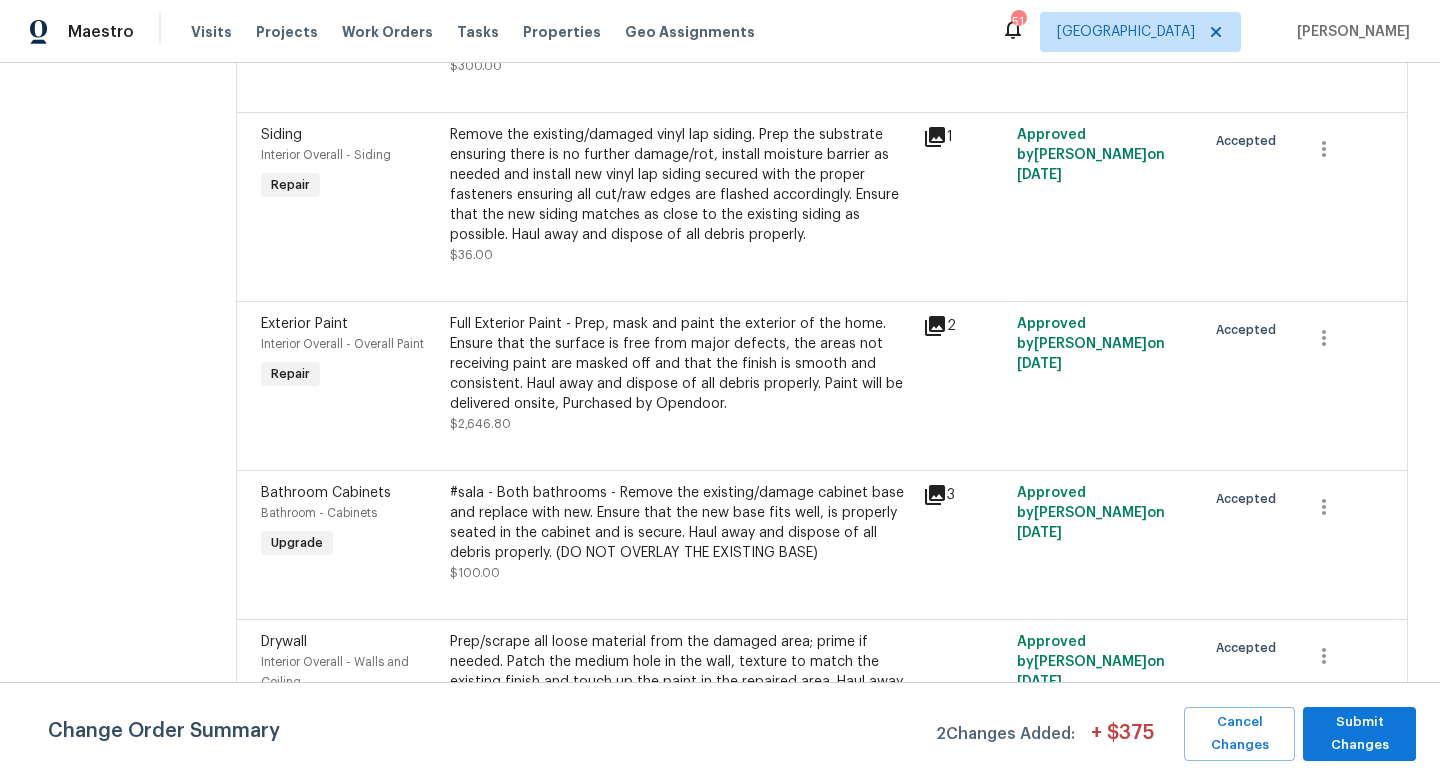 scroll, scrollTop: 2881, scrollLeft: 0, axis: vertical 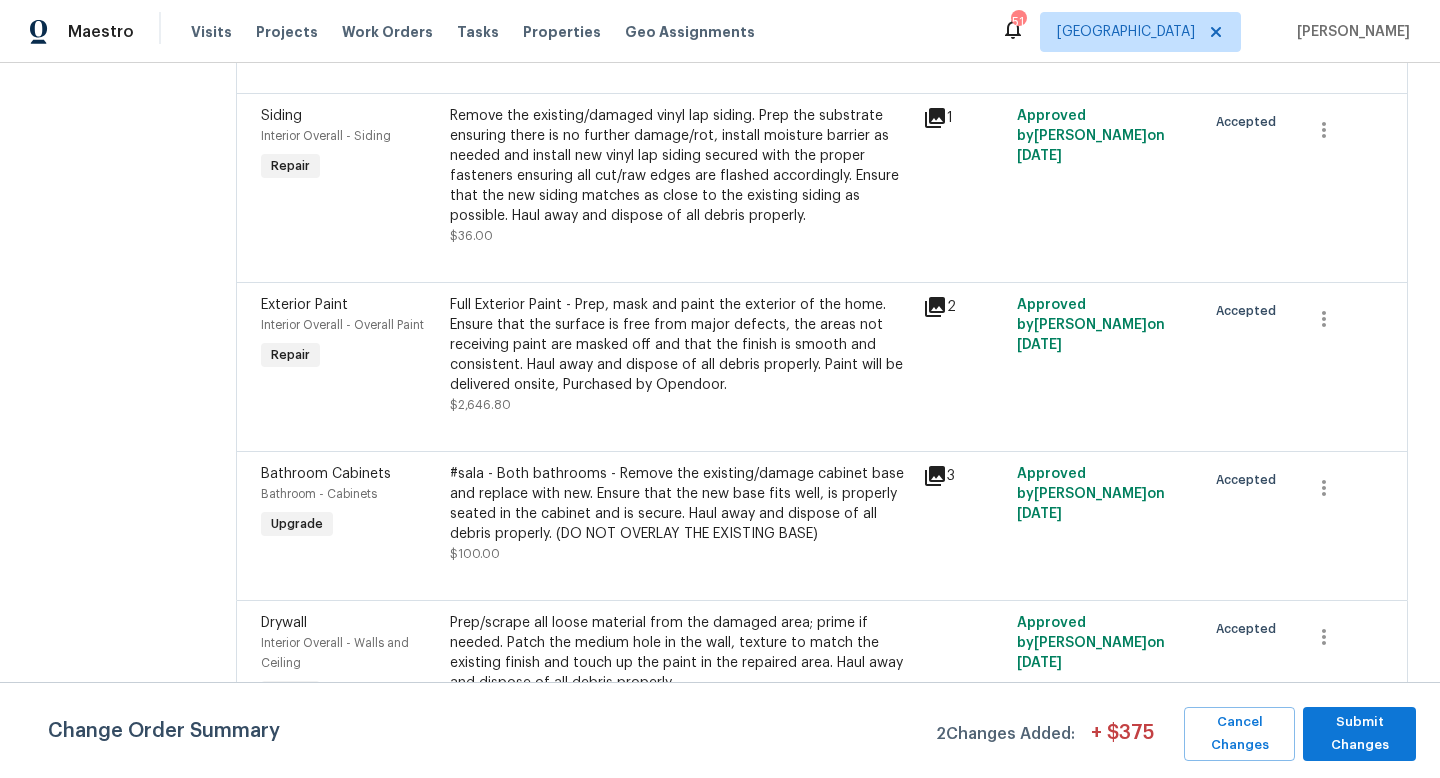 click on "#sala - Both bathrooms - Remove the existing/damage cabinet base and replace with new. Ensure that the new base fits well, is properly seated in the cabinet and is secure. Haul away and dispose of all debris properly. (DO NOT OVERLAY THE EXISTING BASE)" at bounding box center [680, 504] 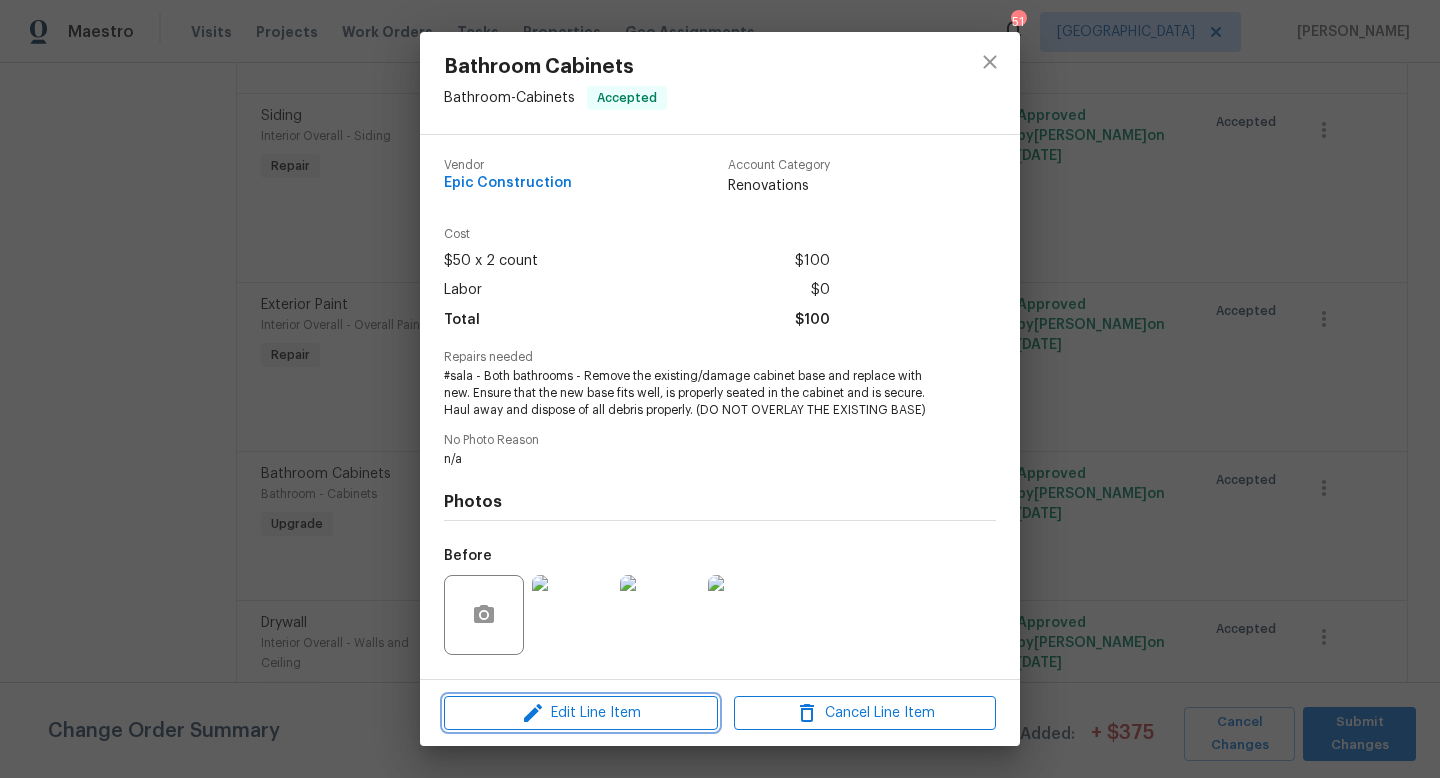 click on "Edit Line Item" at bounding box center (581, 713) 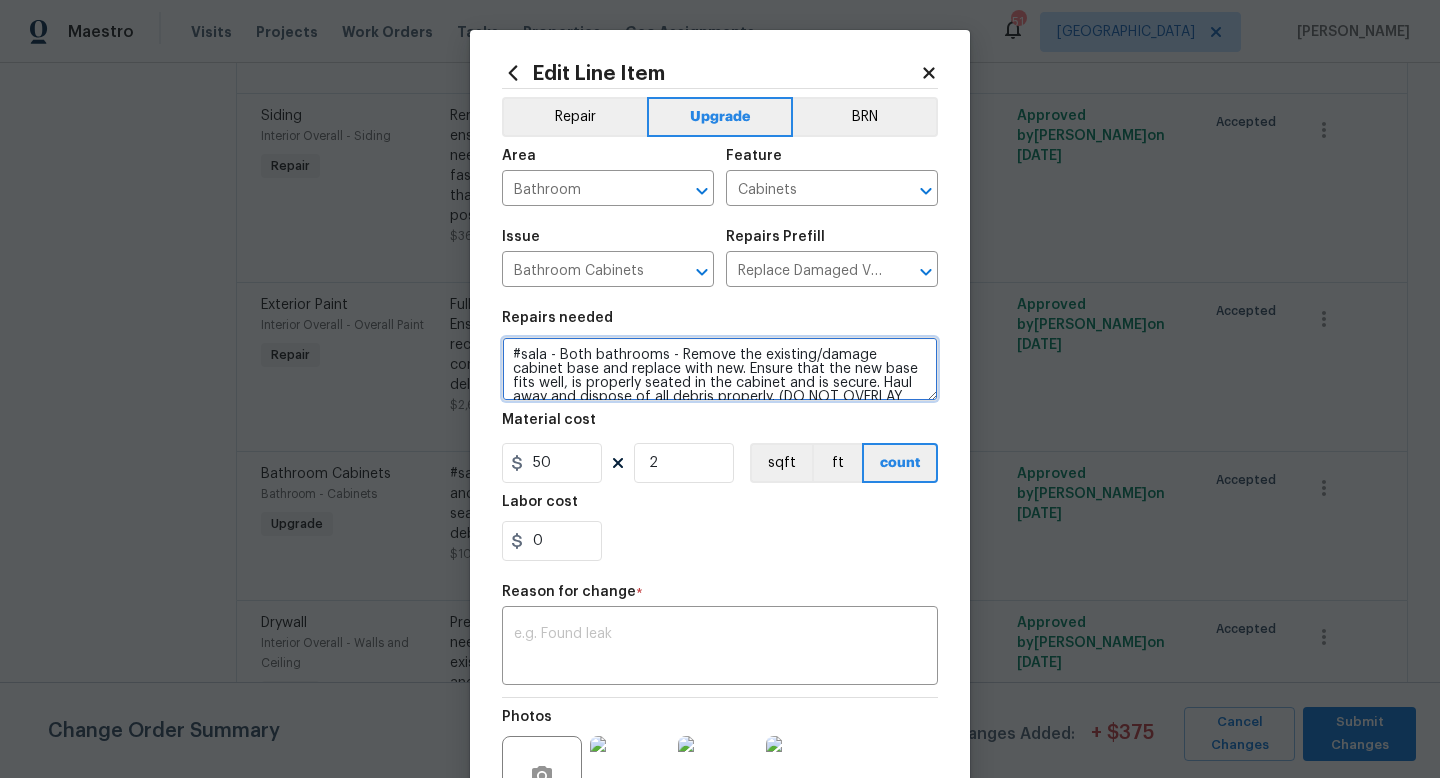 drag, startPoint x: 558, startPoint y: 352, endPoint x: 662, endPoint y: 359, distance: 104.23531 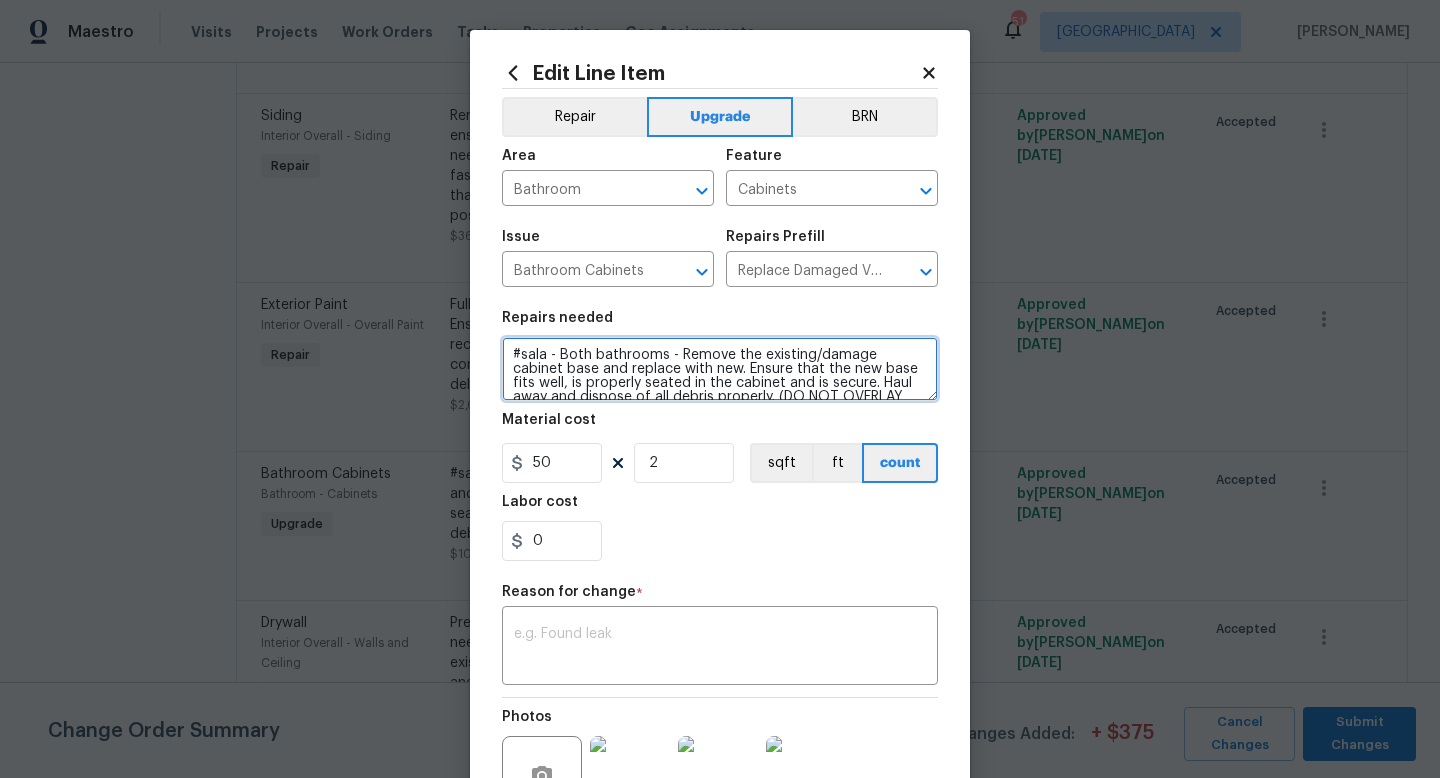 click on "#sala - Both bathrooms - Remove the existing/damage cabinet base and replace with new. Ensure that the new base fits well, is properly seated in the cabinet and is secure. Haul away and dispose of all debris properly. (DO NOT OVERLAY THE EXISTING BASE)" at bounding box center [720, 369] 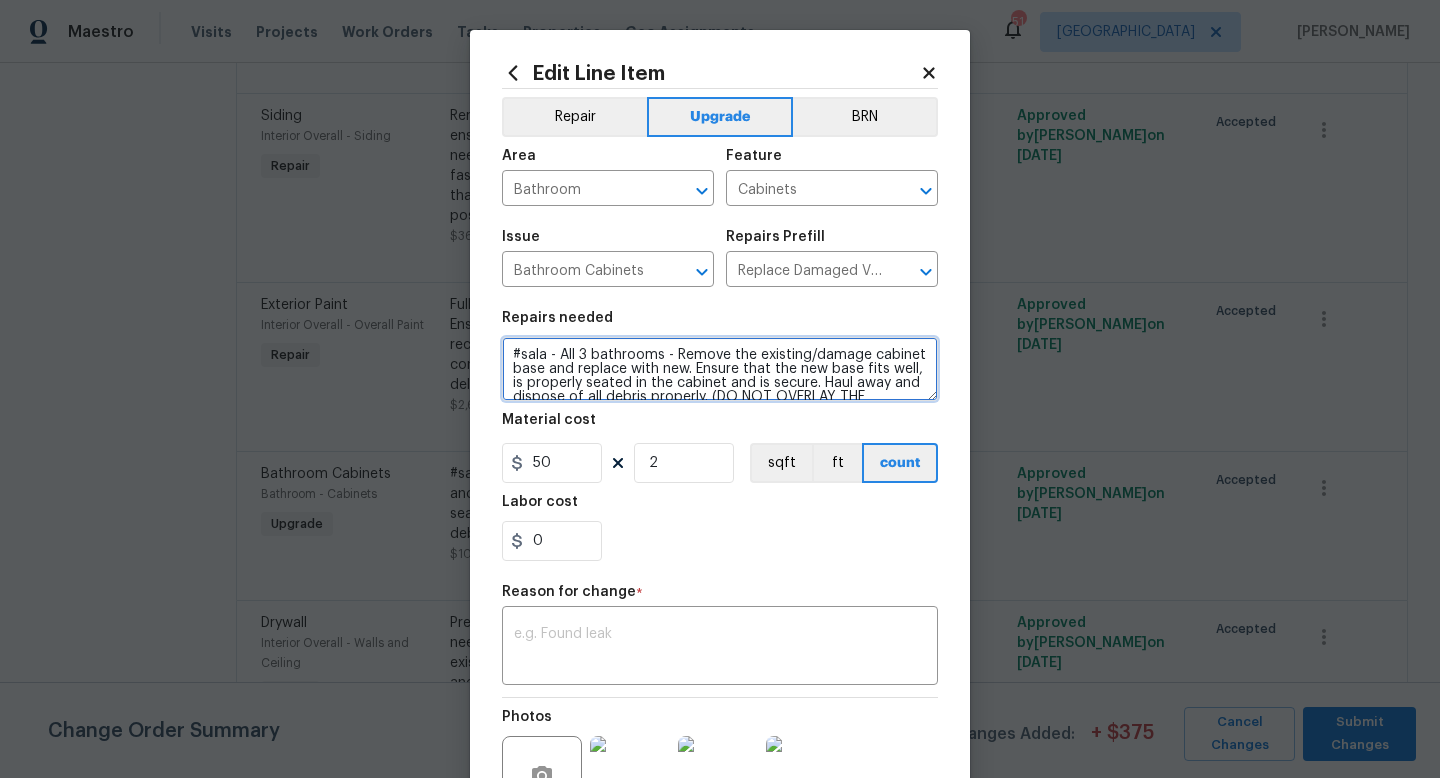 type on "#sala - All 3 bathrooms - Remove the existing/damage cabinet base and replace with new. Ensure that the new base fits well, is properly seated in the cabinet and is secure. Haul away and dispose of all debris properly. (DO NOT OVERLAY THE EXISTING BASE)" 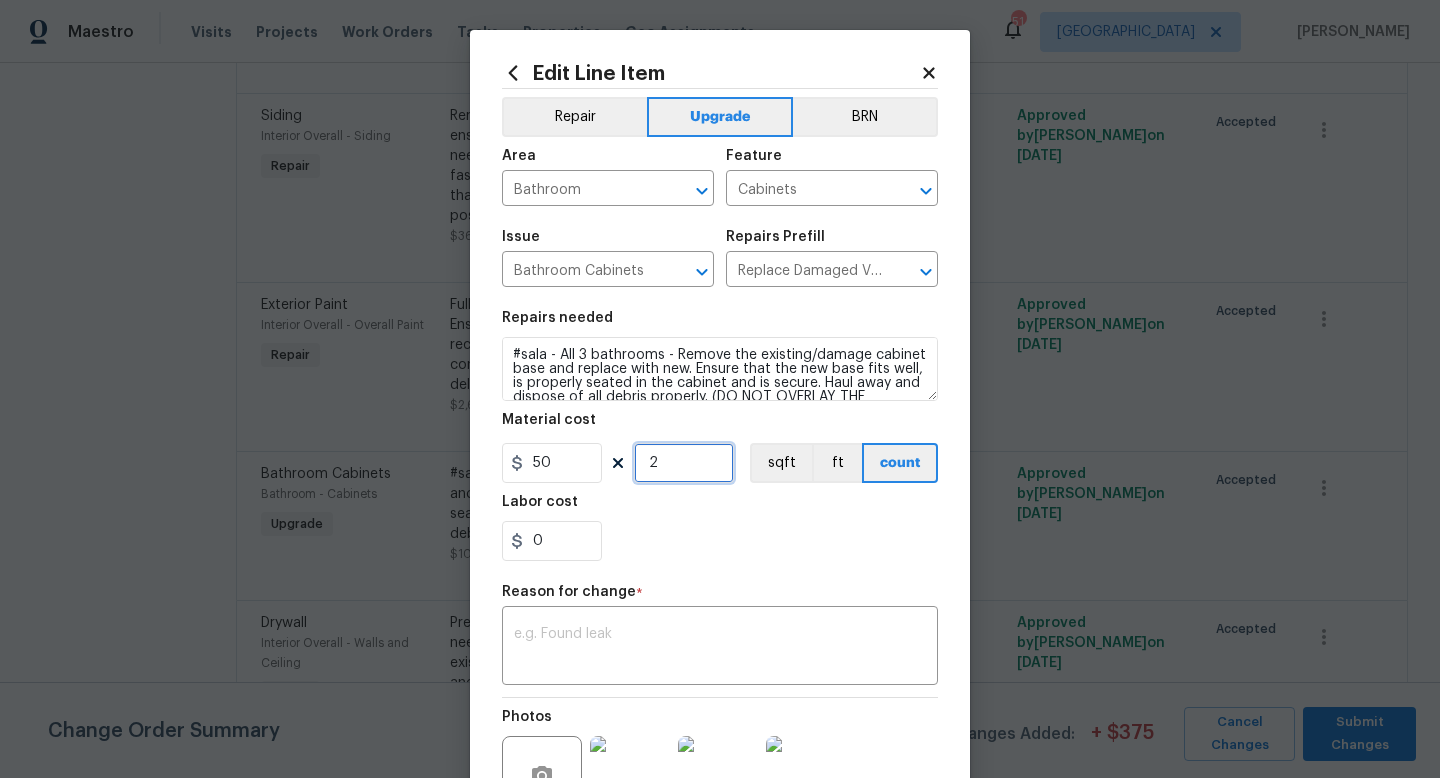 click on "2" at bounding box center [684, 463] 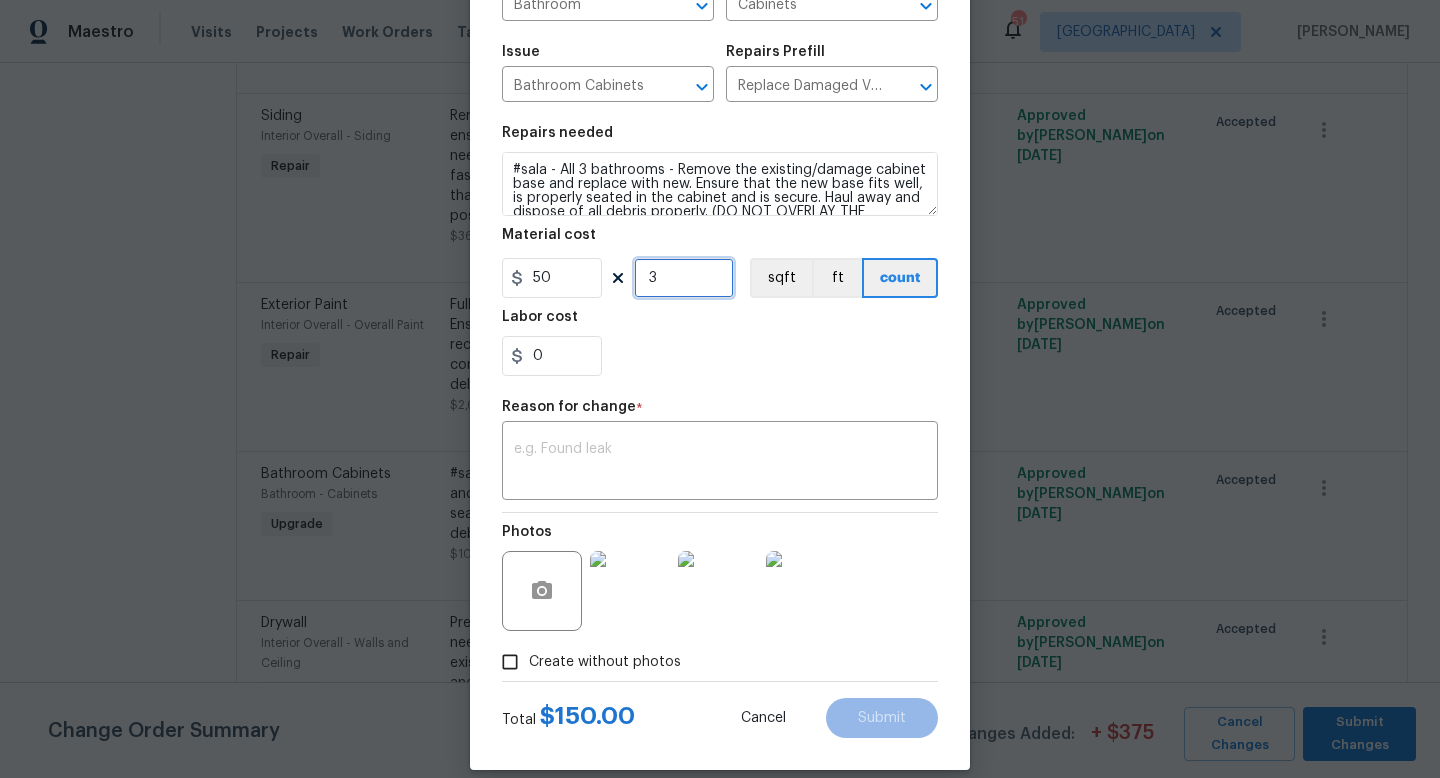 scroll, scrollTop: 208, scrollLeft: 0, axis: vertical 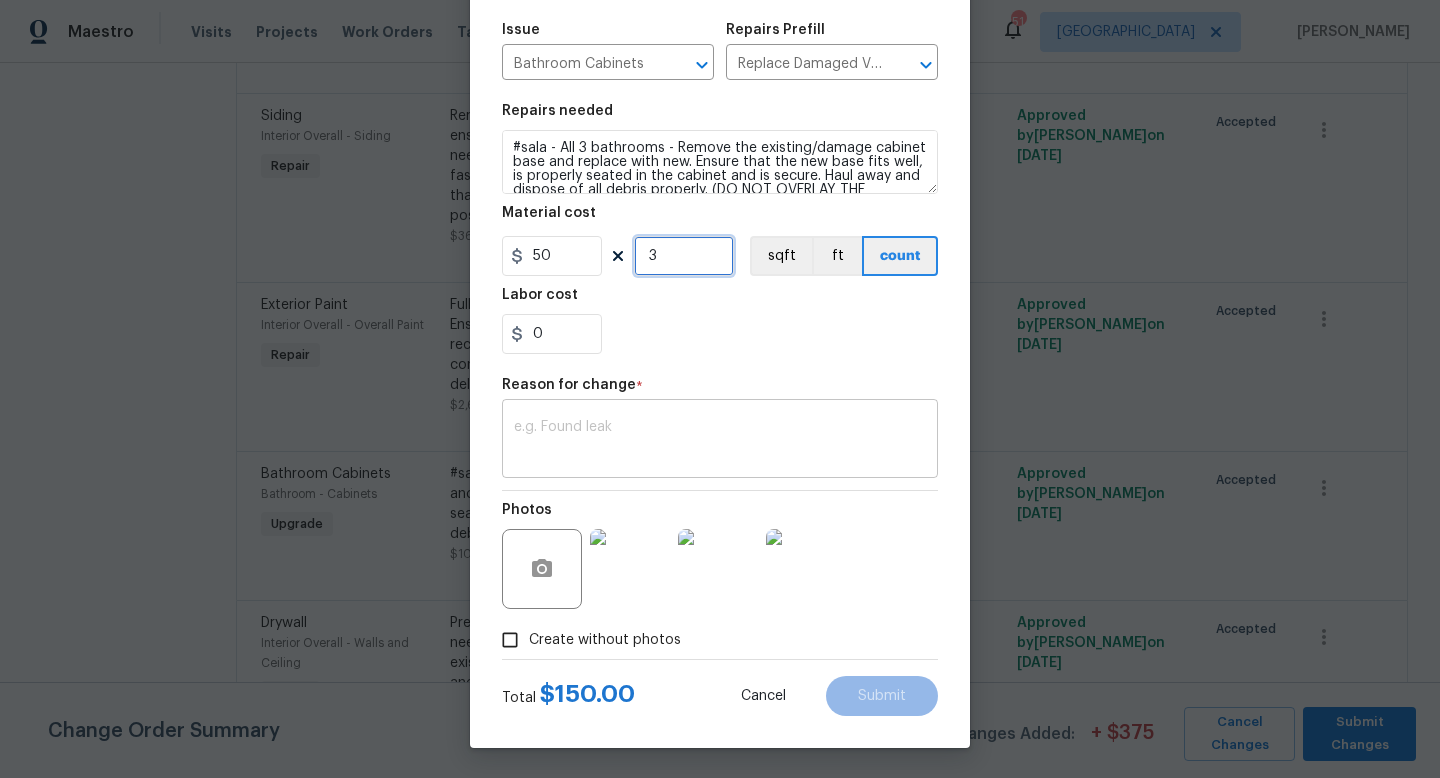 type on "3" 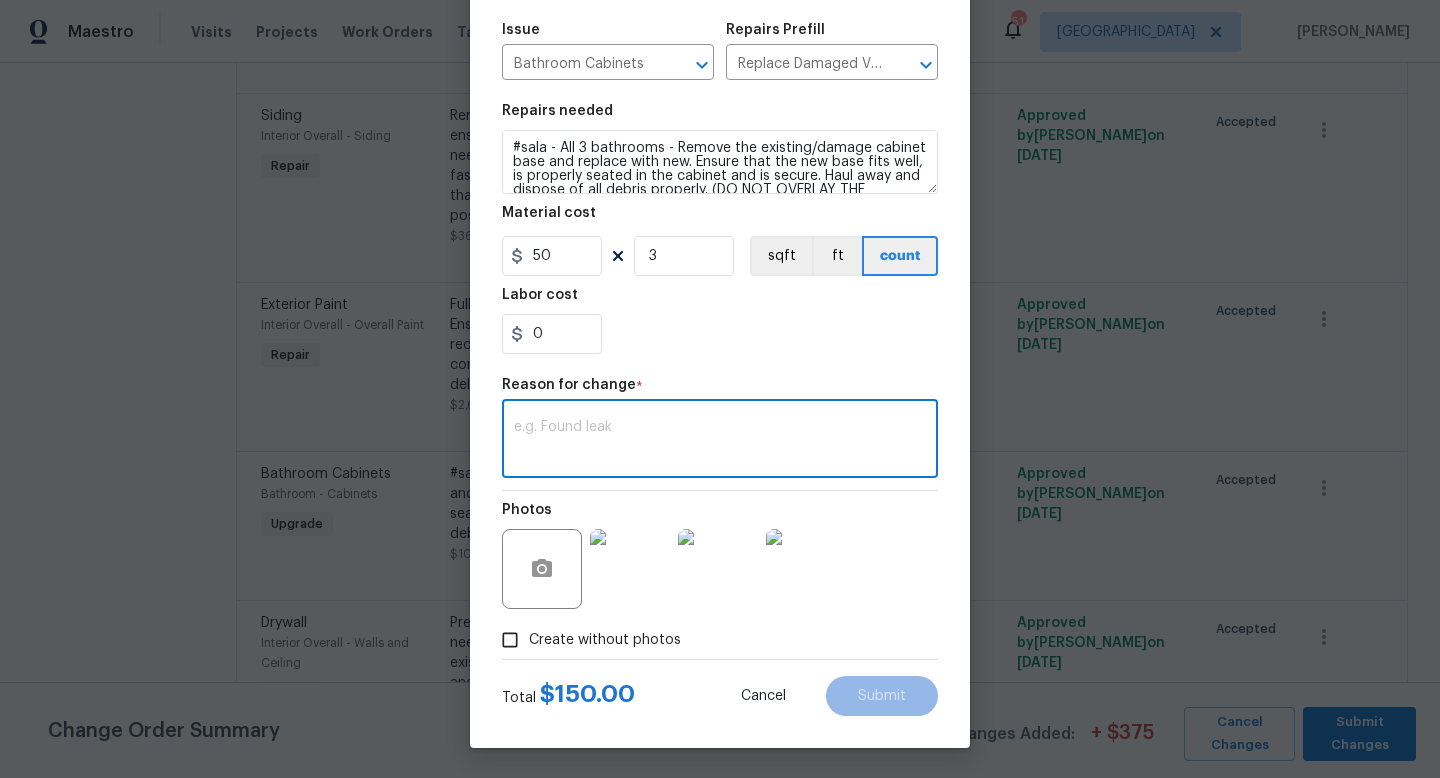 click at bounding box center [720, 441] 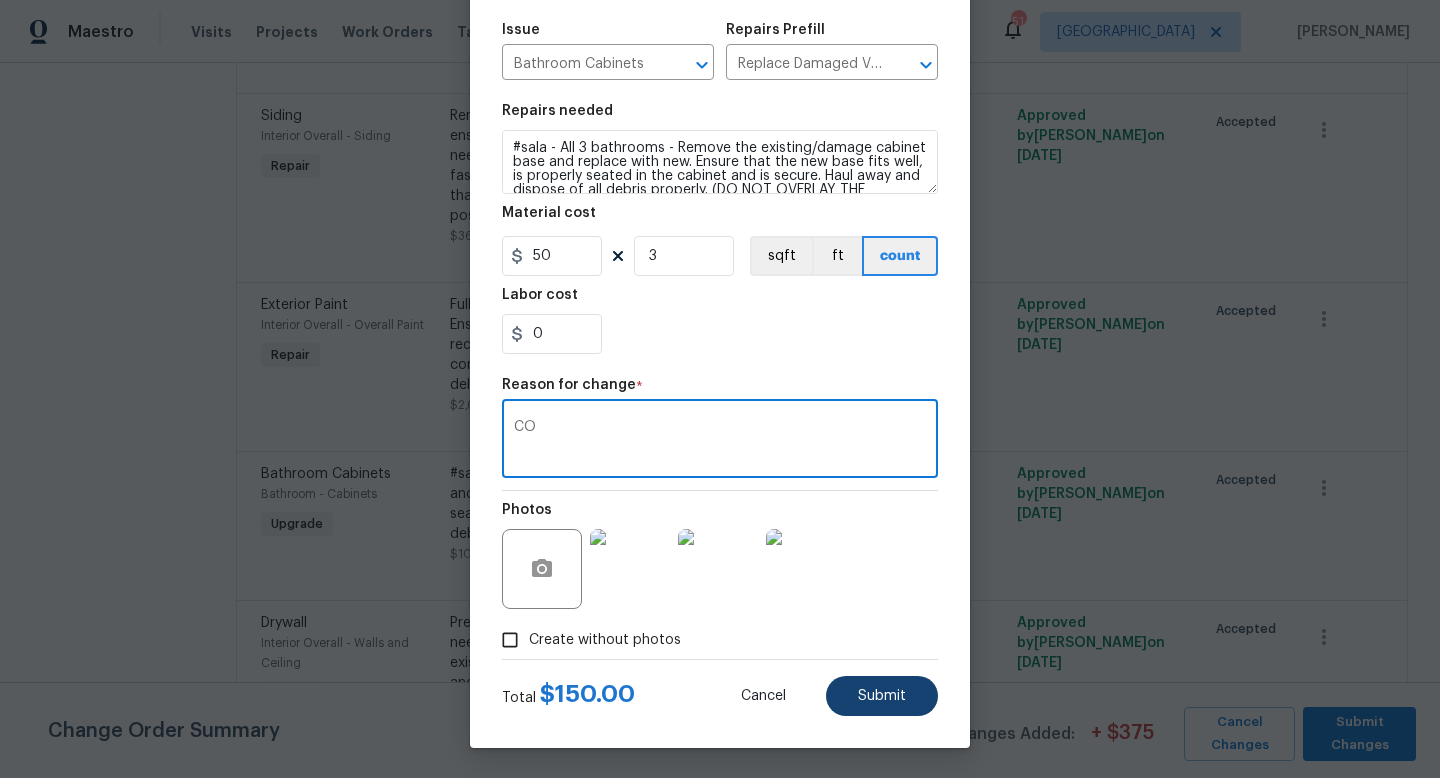type on "CO" 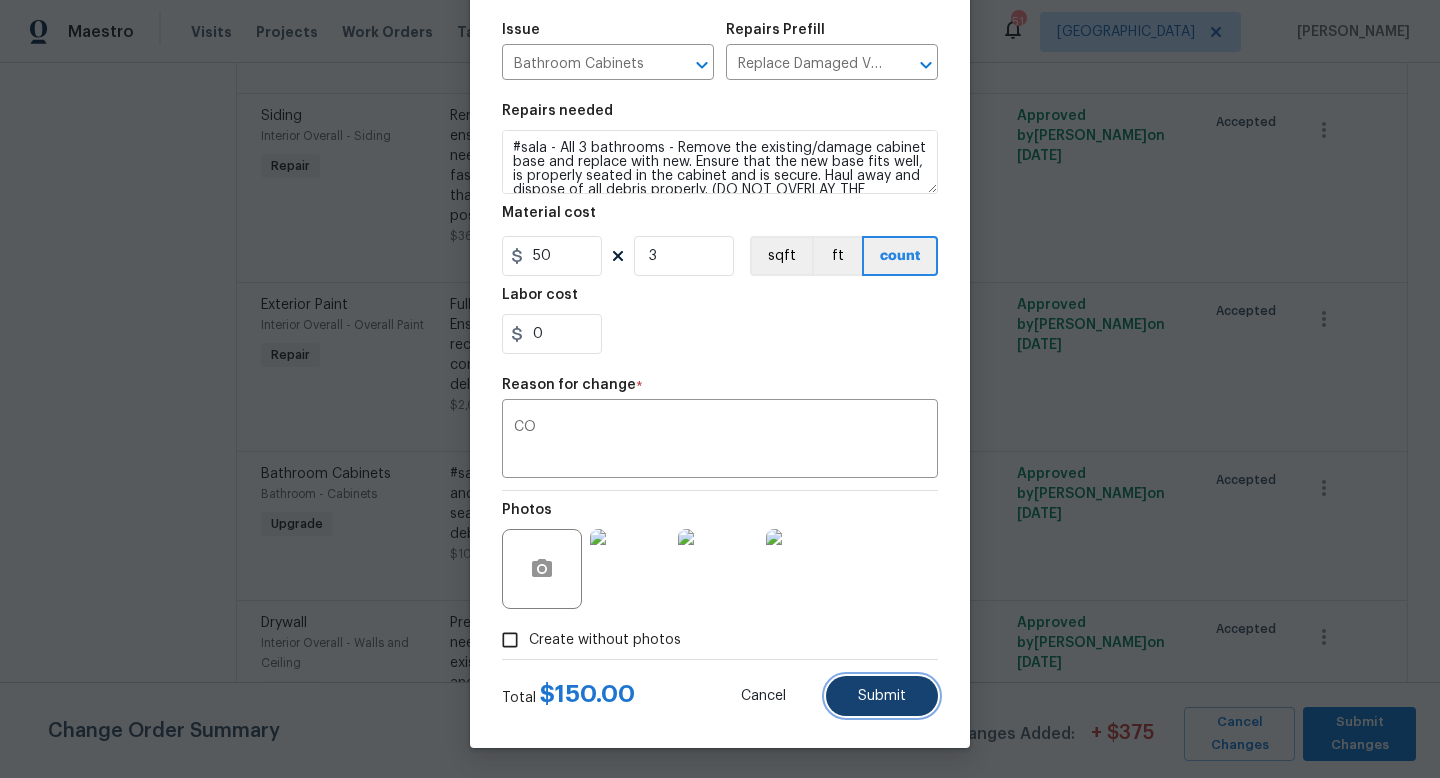 click on "Submit" at bounding box center (882, 696) 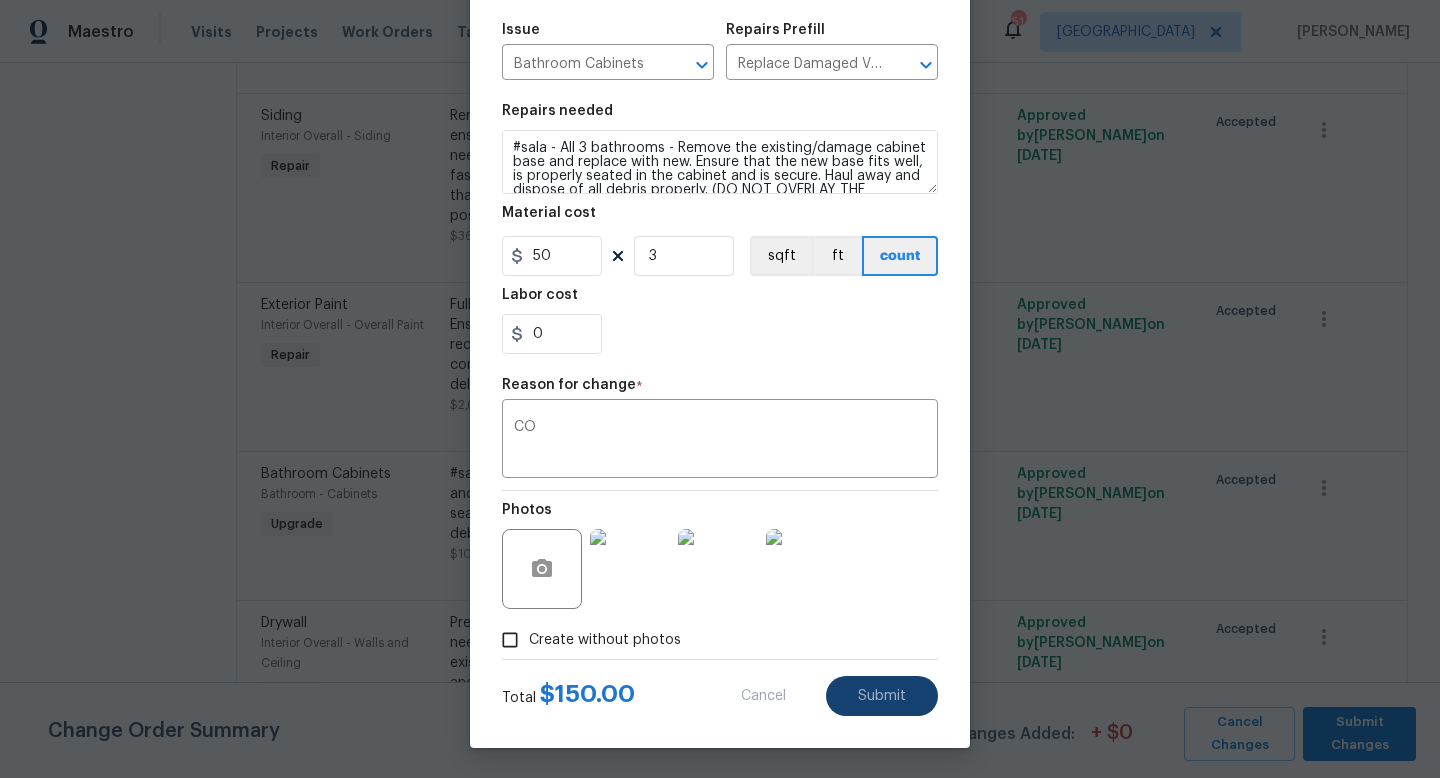 type on "#sala - Both bathrooms - Remove the existing/damage cabinet base and replace with new. Ensure that the new base fits well, is properly seated in the cabinet and is secure. Haul away and dispose of all debris properly. (DO NOT OVERLAY THE EXISTING BASE)" 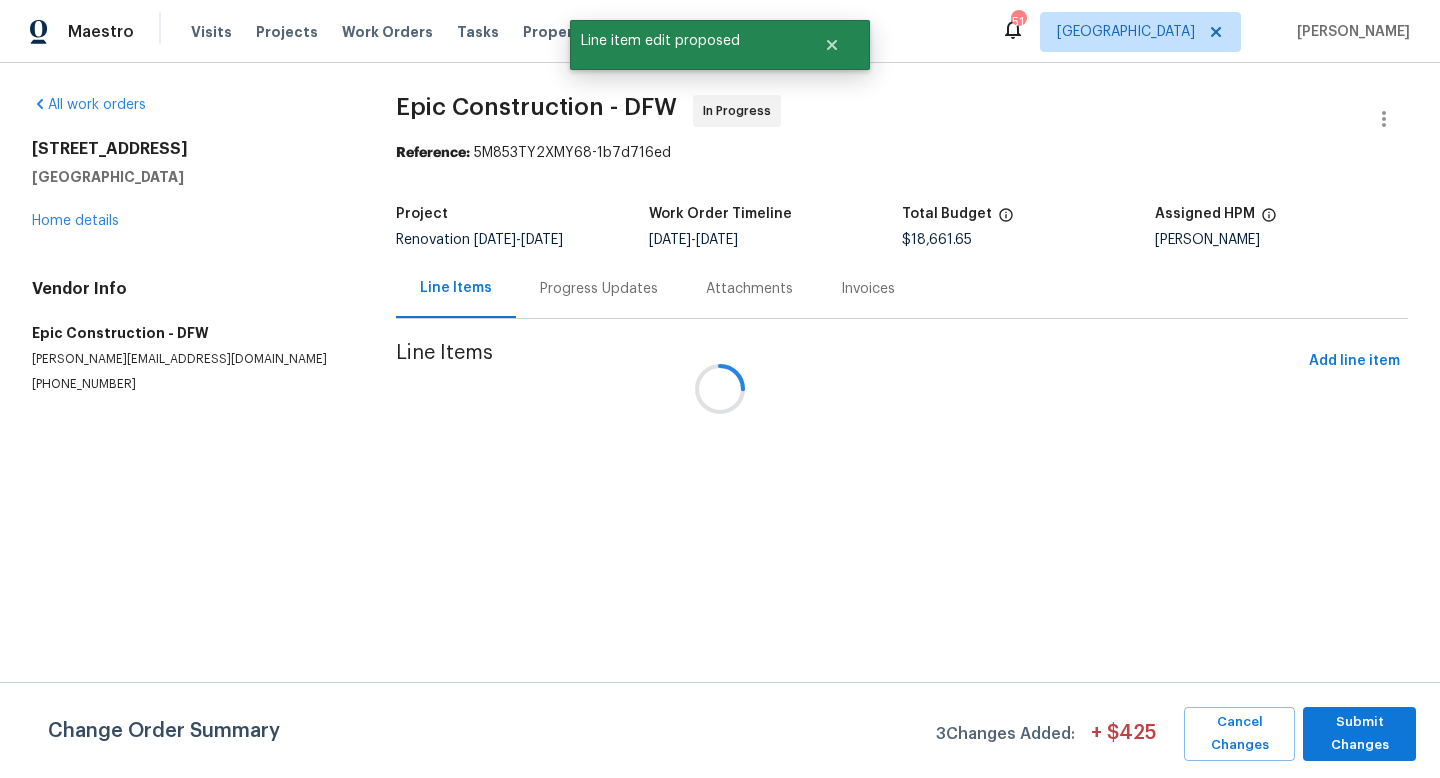 scroll, scrollTop: 0, scrollLeft: 0, axis: both 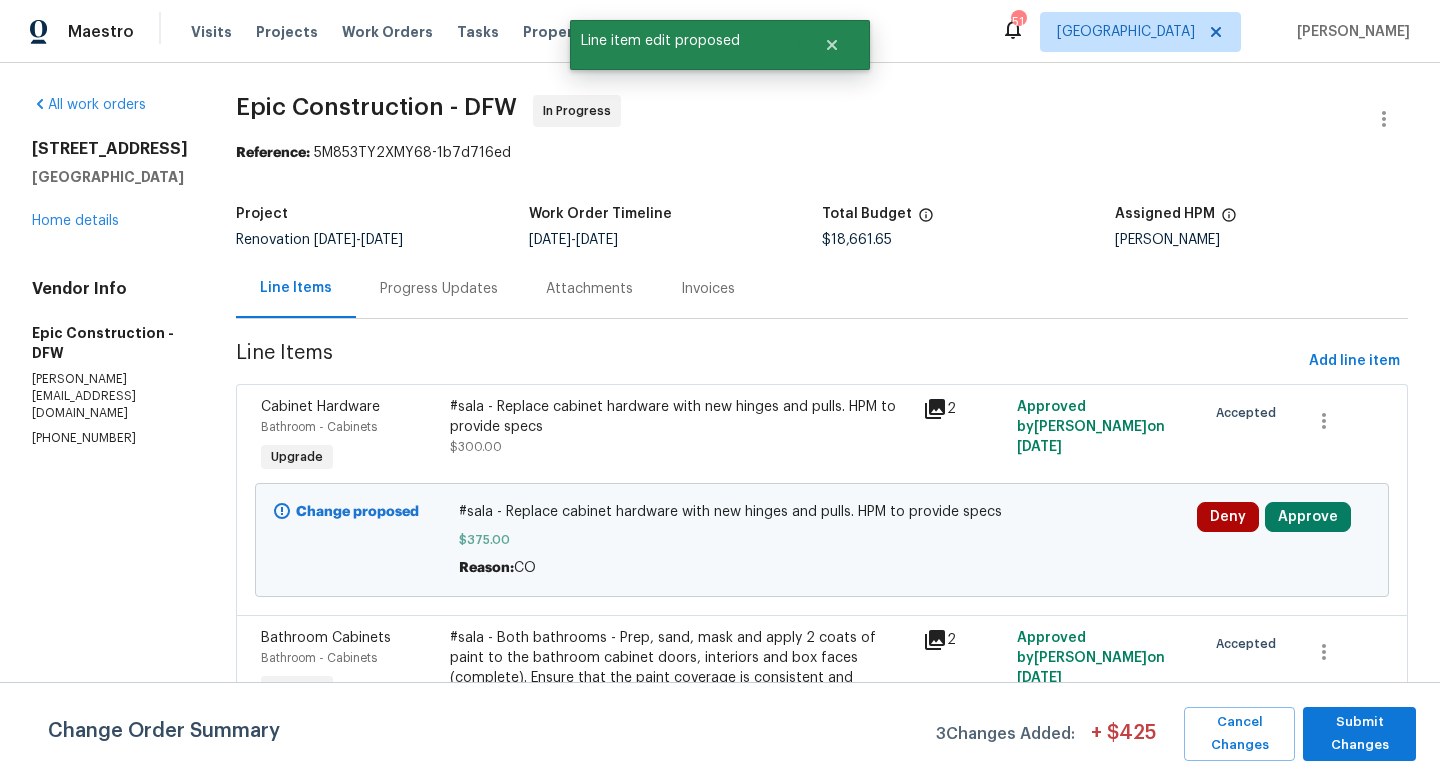 click on "#sala - Replace cabinet hardware with new hinges and pulls. HPM to provide specs" at bounding box center (680, 417) 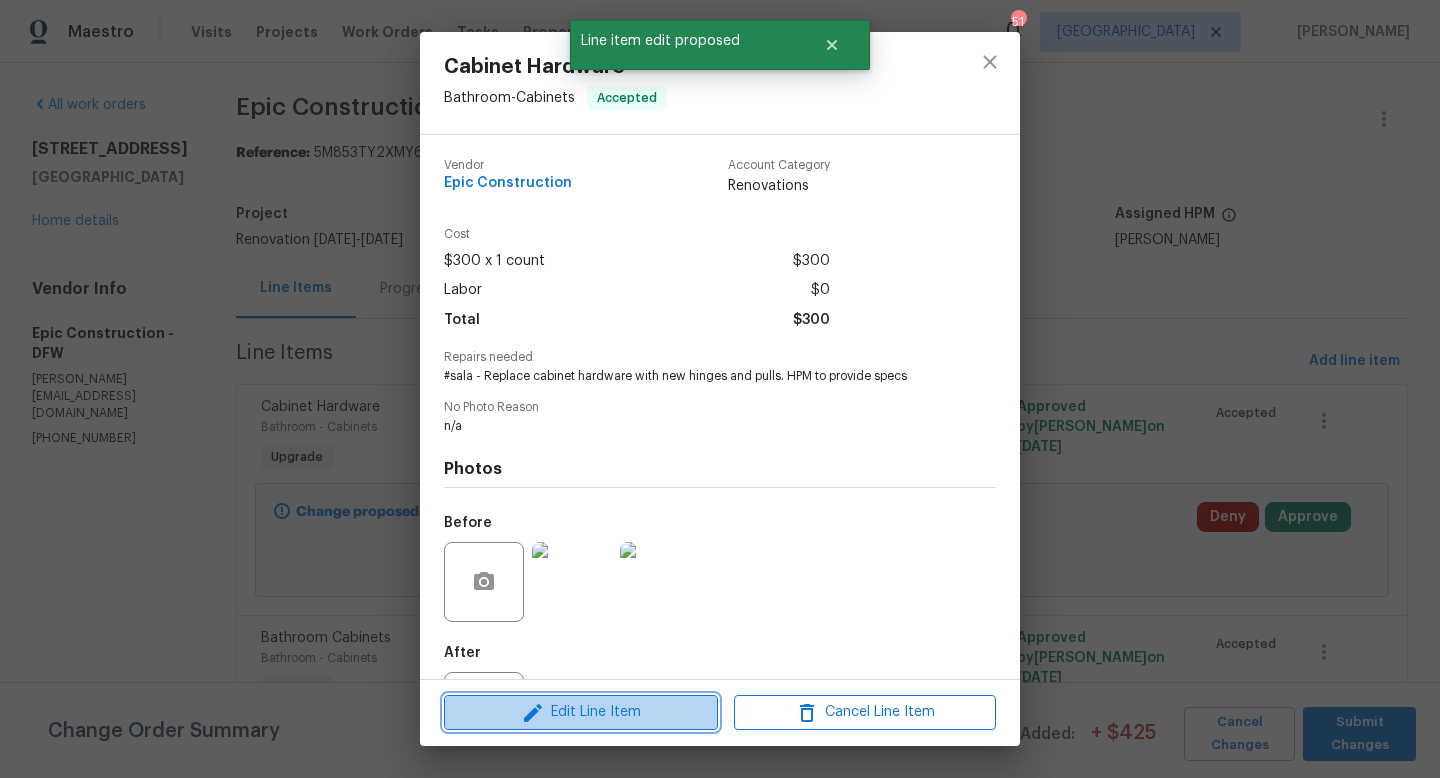 click on "Edit Line Item" at bounding box center [581, 712] 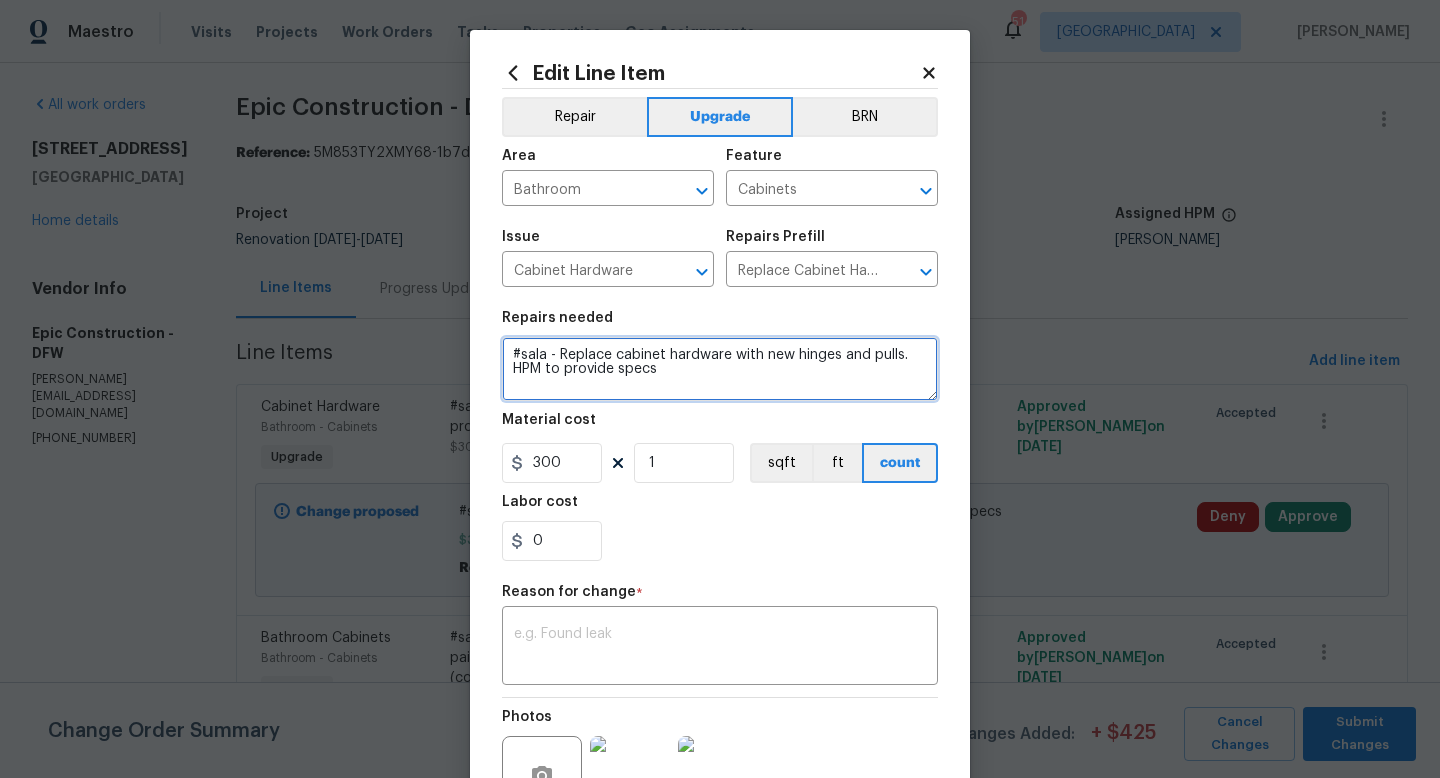 click on "#sala - Replace cabinet hardware with new hinges and pulls. HPM to provide specs" at bounding box center [720, 369] 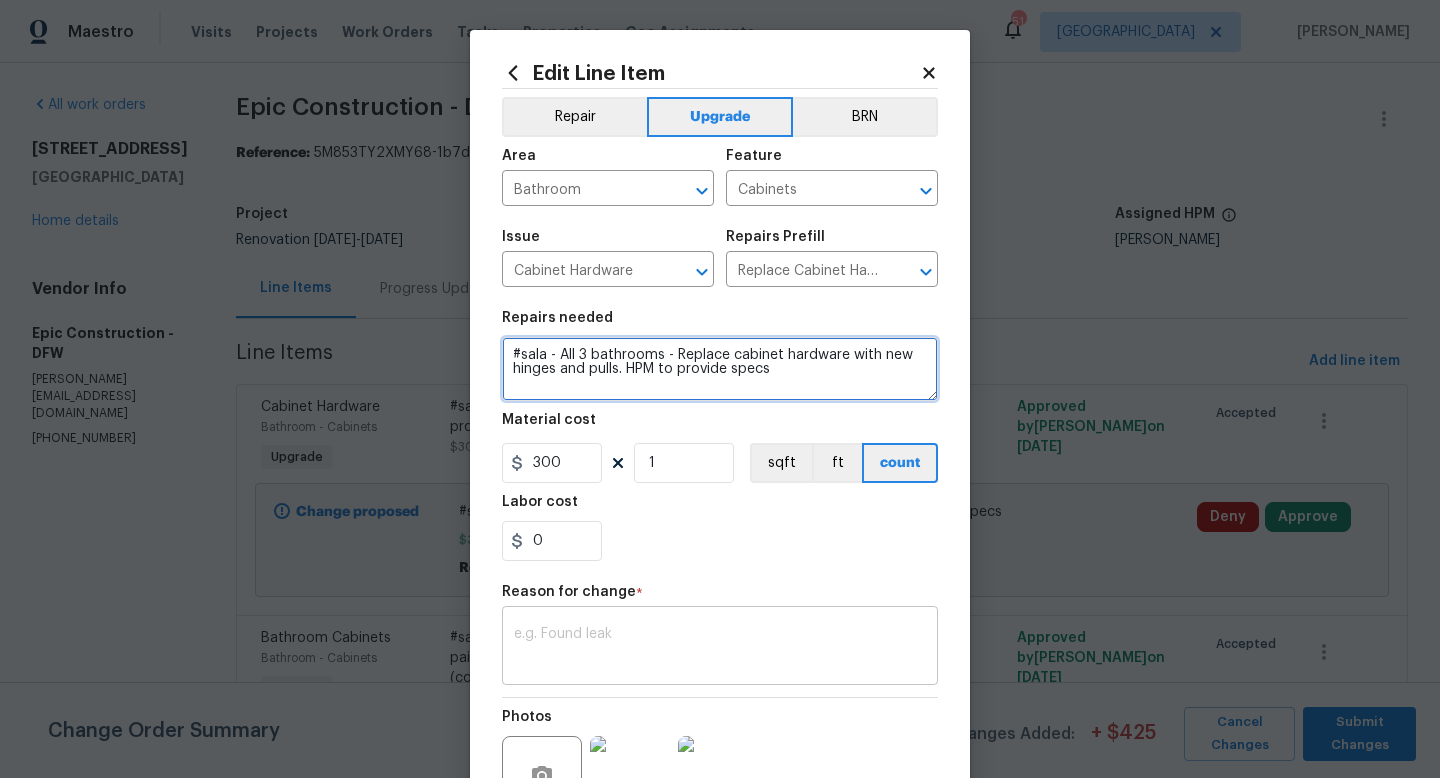type on "#sala - All 3 bathrooms - Replace cabinet hardware with new hinges and pulls. HPM to provide specs" 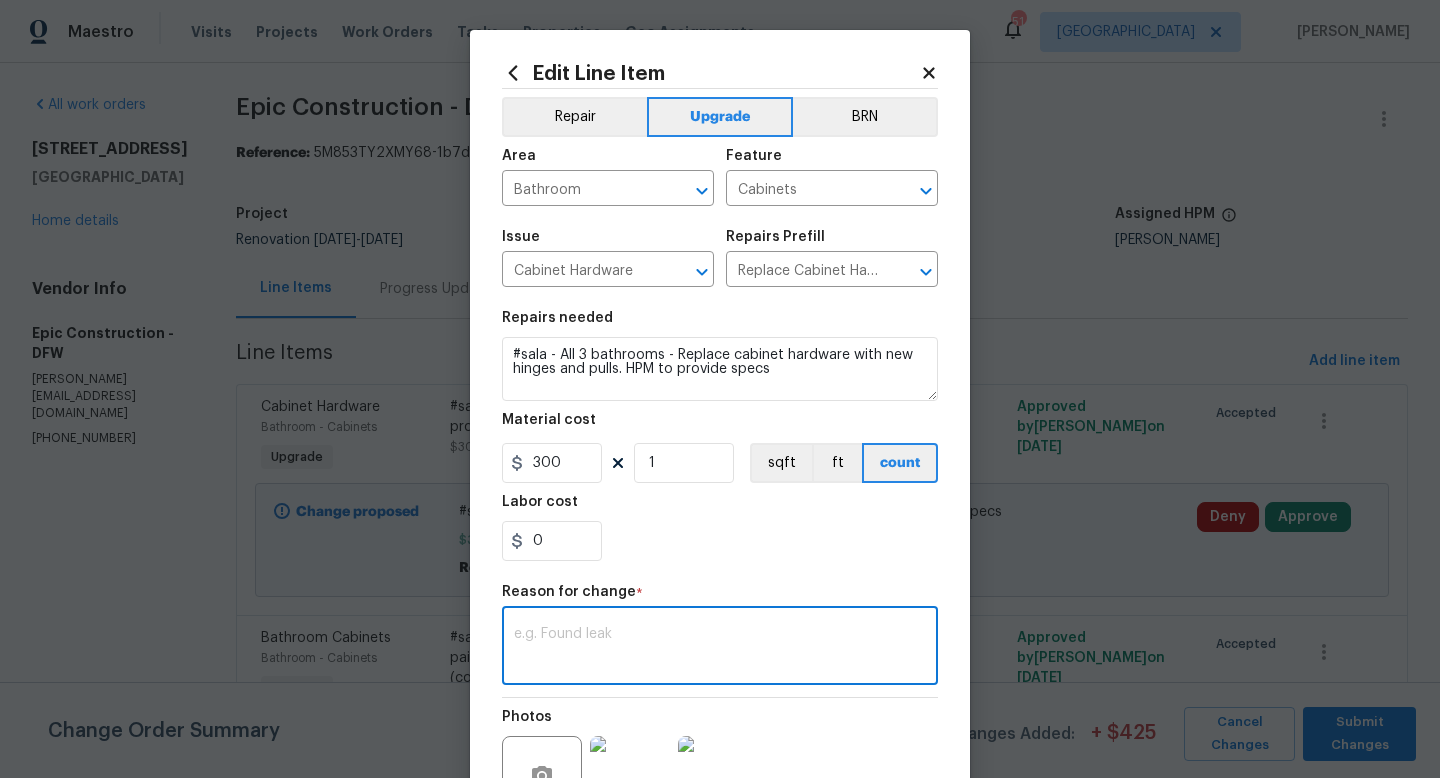 click at bounding box center (720, 648) 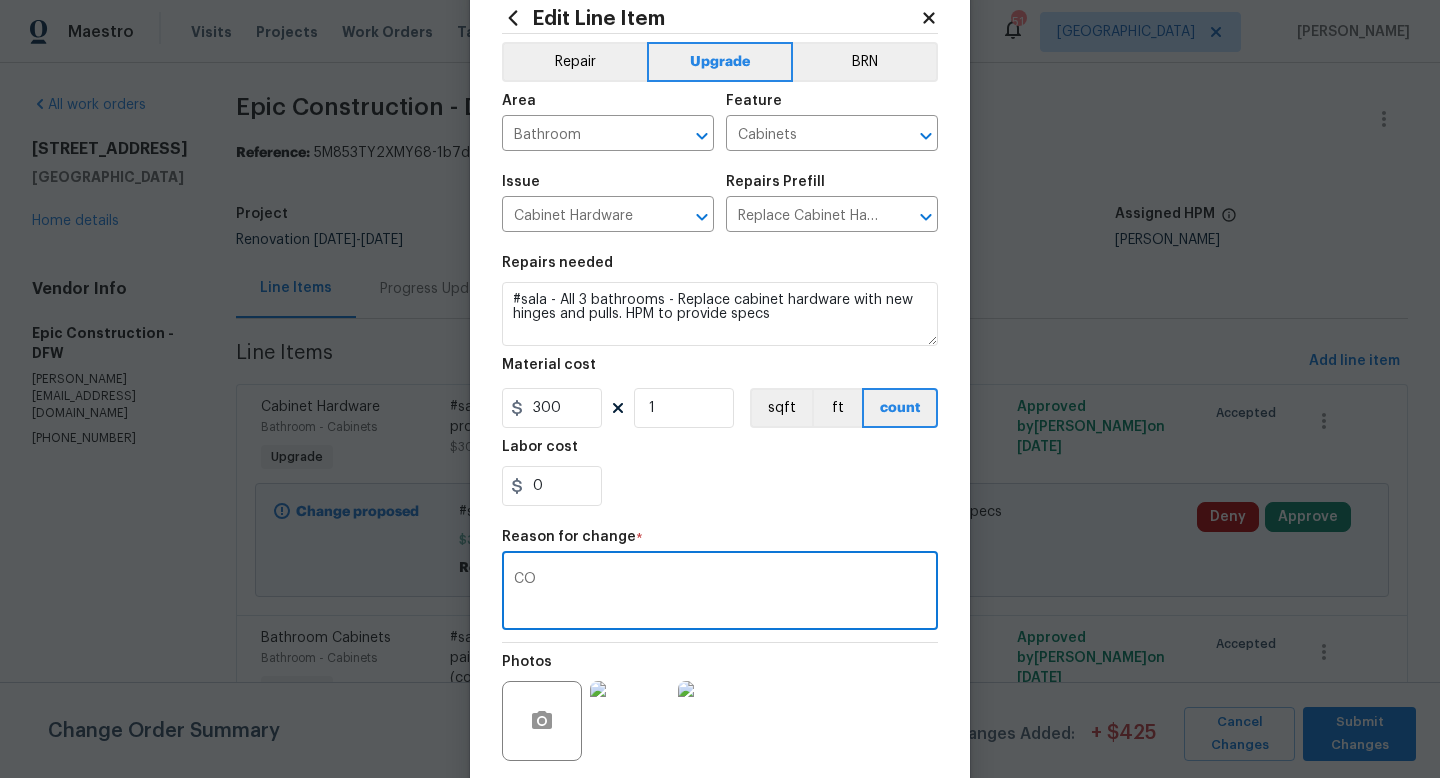 scroll, scrollTop: 208, scrollLeft: 0, axis: vertical 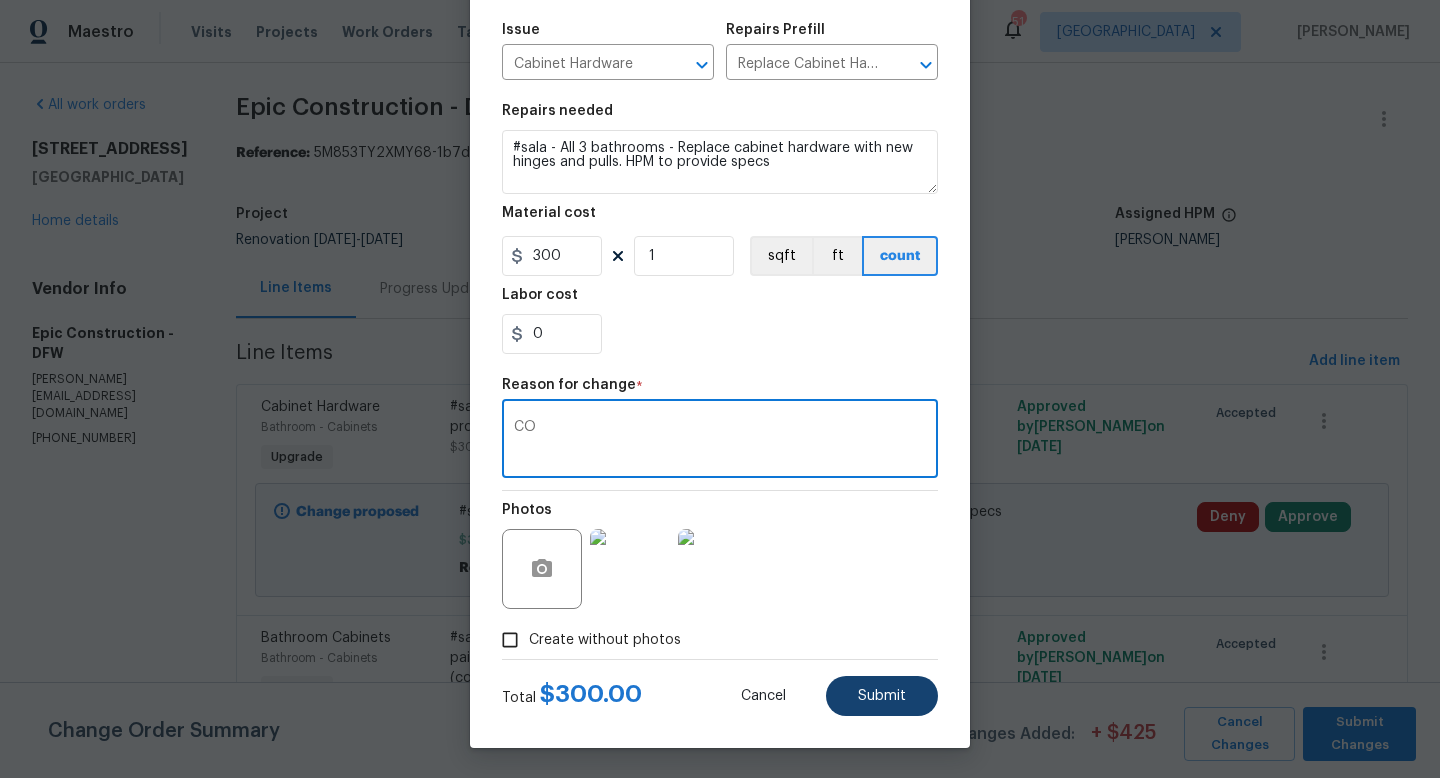 type on "CO" 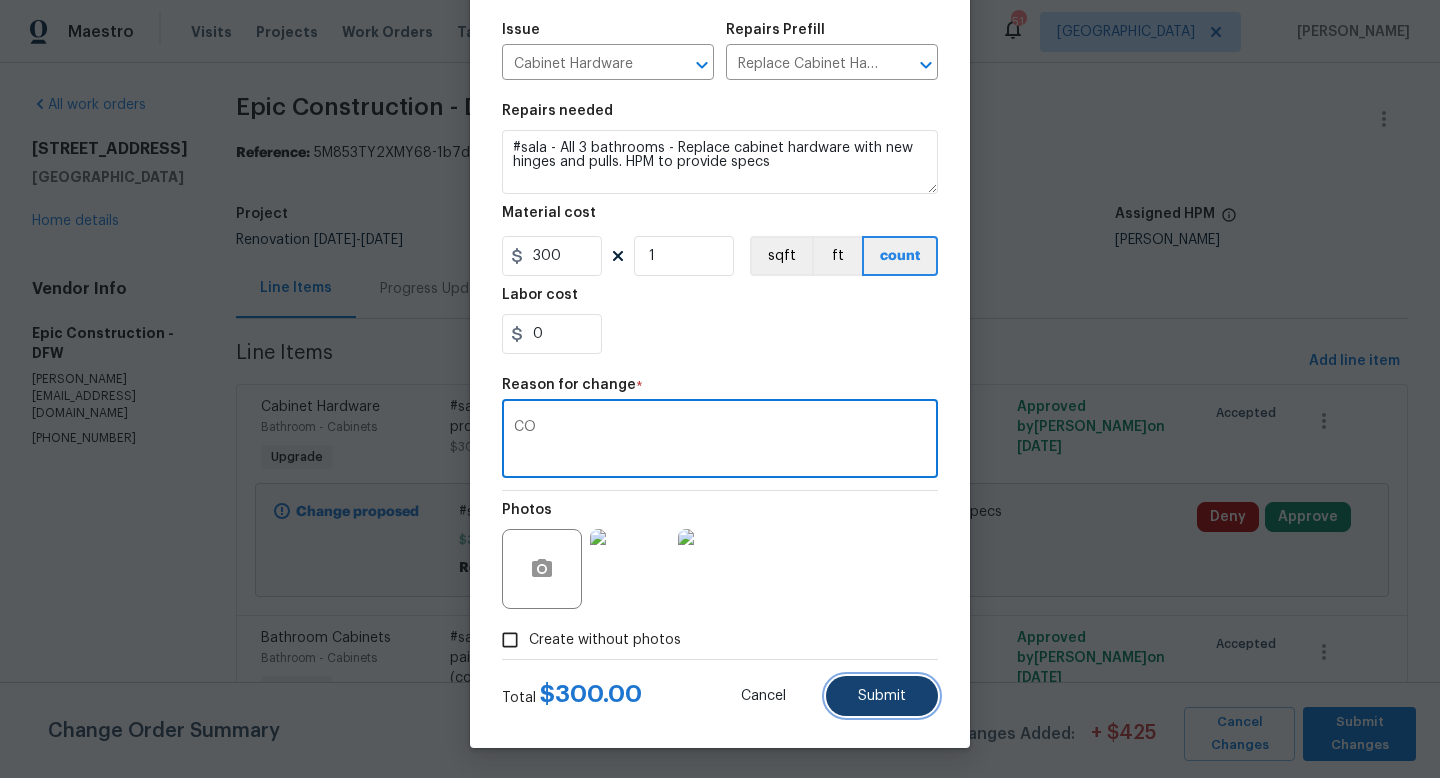 click on "Submit" at bounding box center (882, 696) 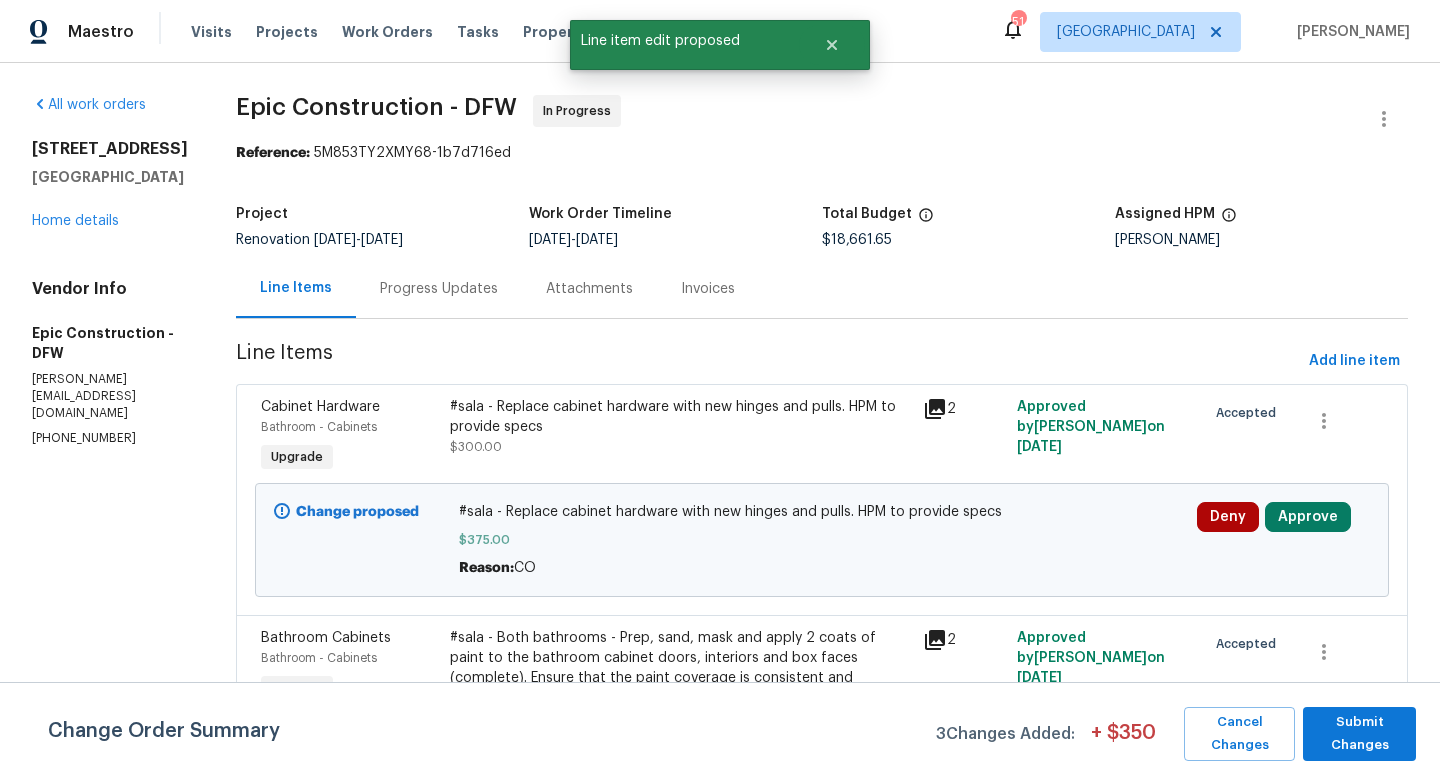 scroll, scrollTop: 0, scrollLeft: 0, axis: both 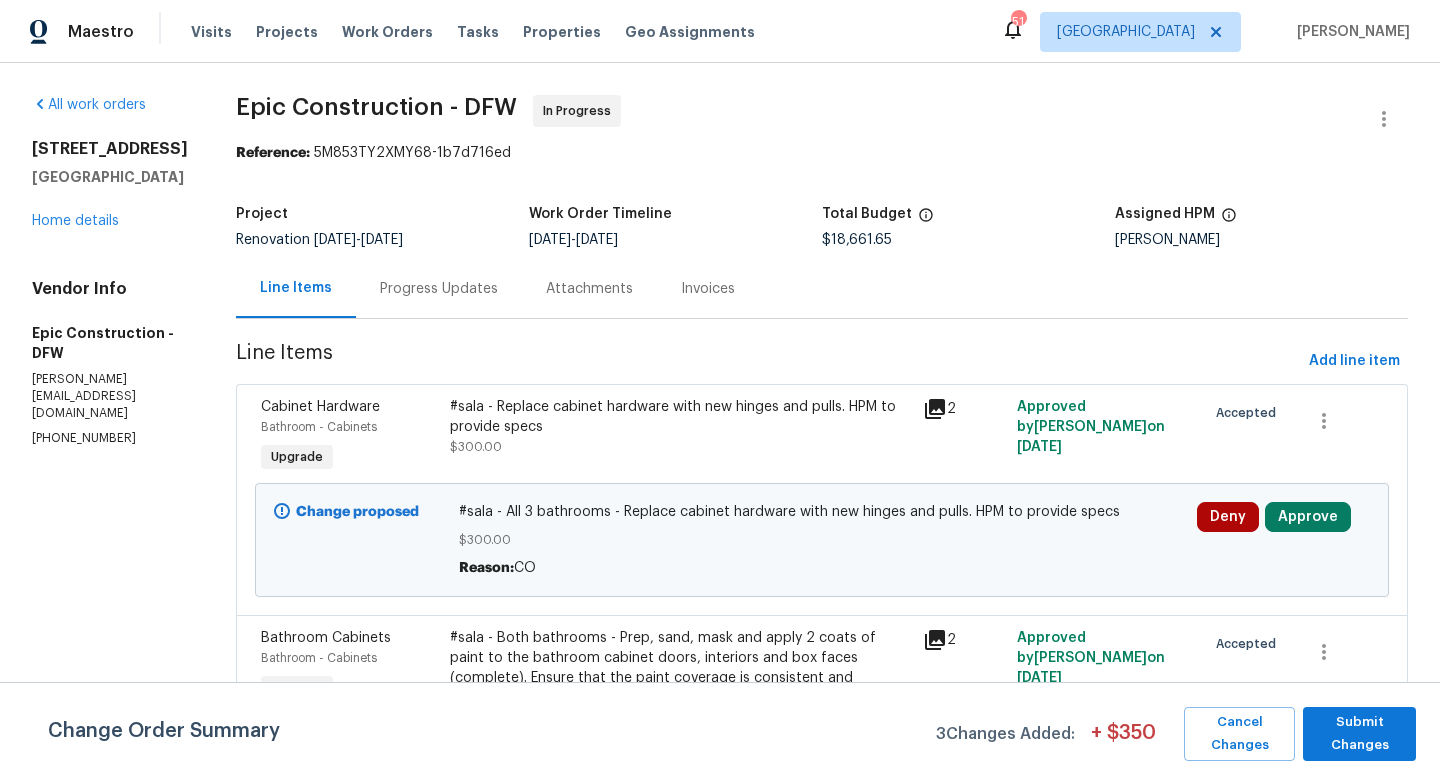click on "#sala - Replace cabinet hardware with new hinges and pulls. HPM to provide specs $300.00" at bounding box center [680, 427] 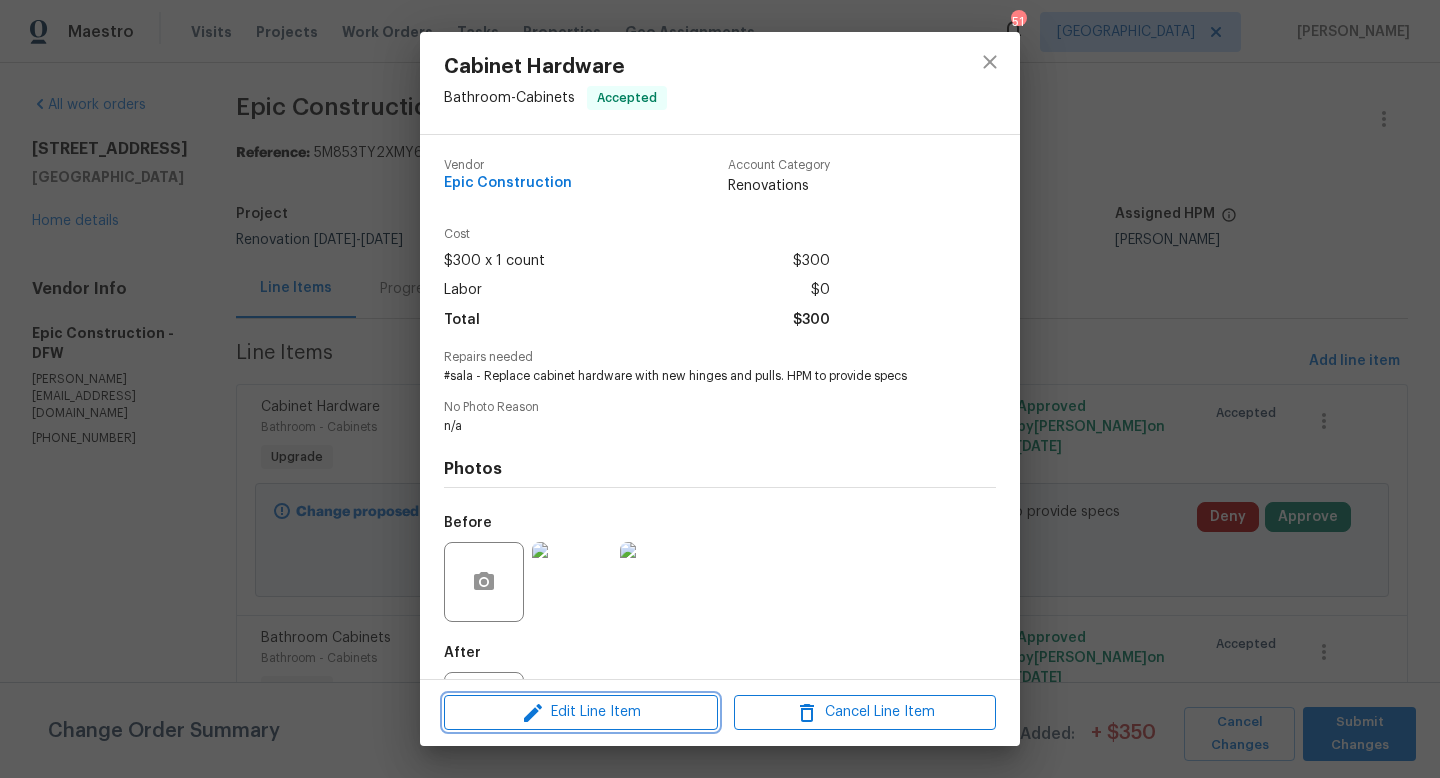 click on "Edit Line Item" at bounding box center [581, 712] 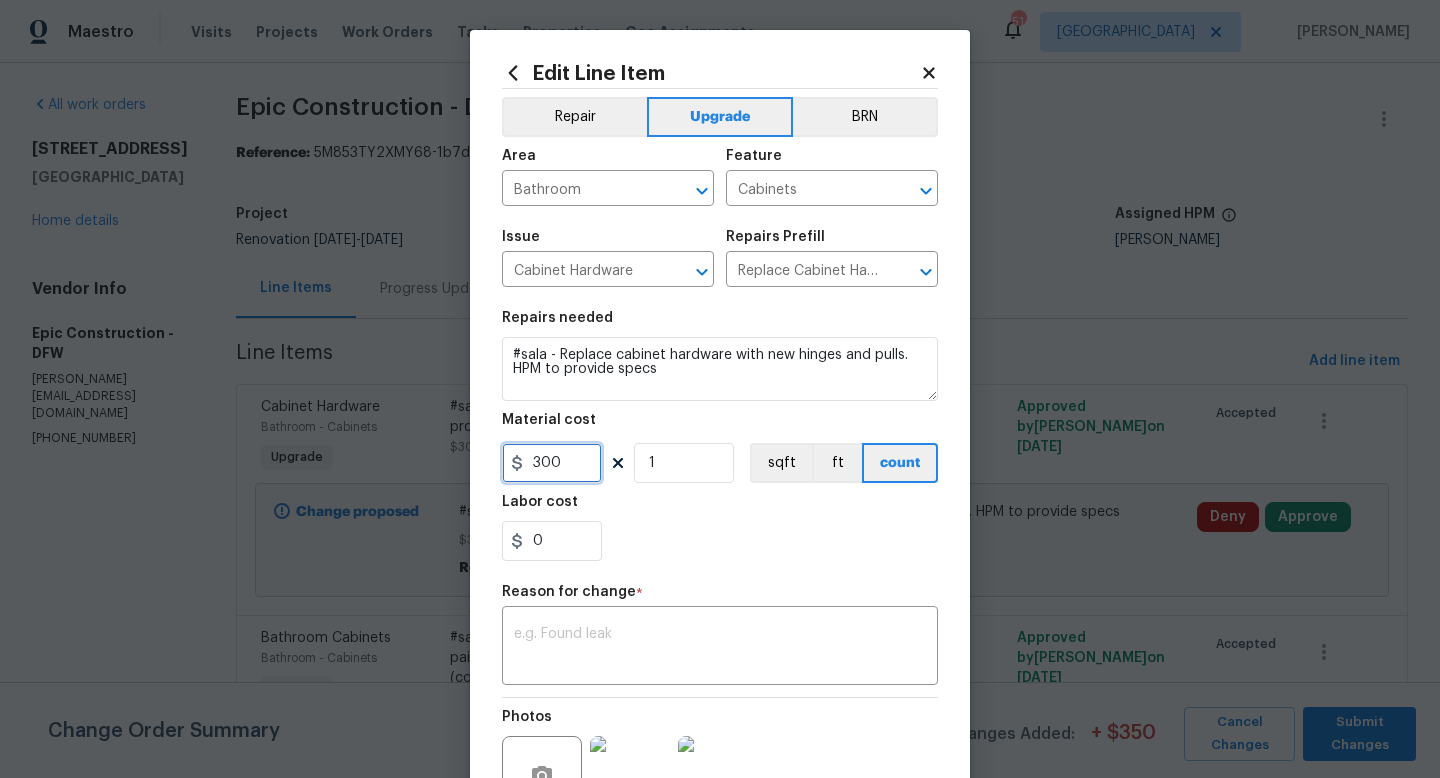 drag, startPoint x: 573, startPoint y: 466, endPoint x: 392, endPoint y: 452, distance: 181.54063 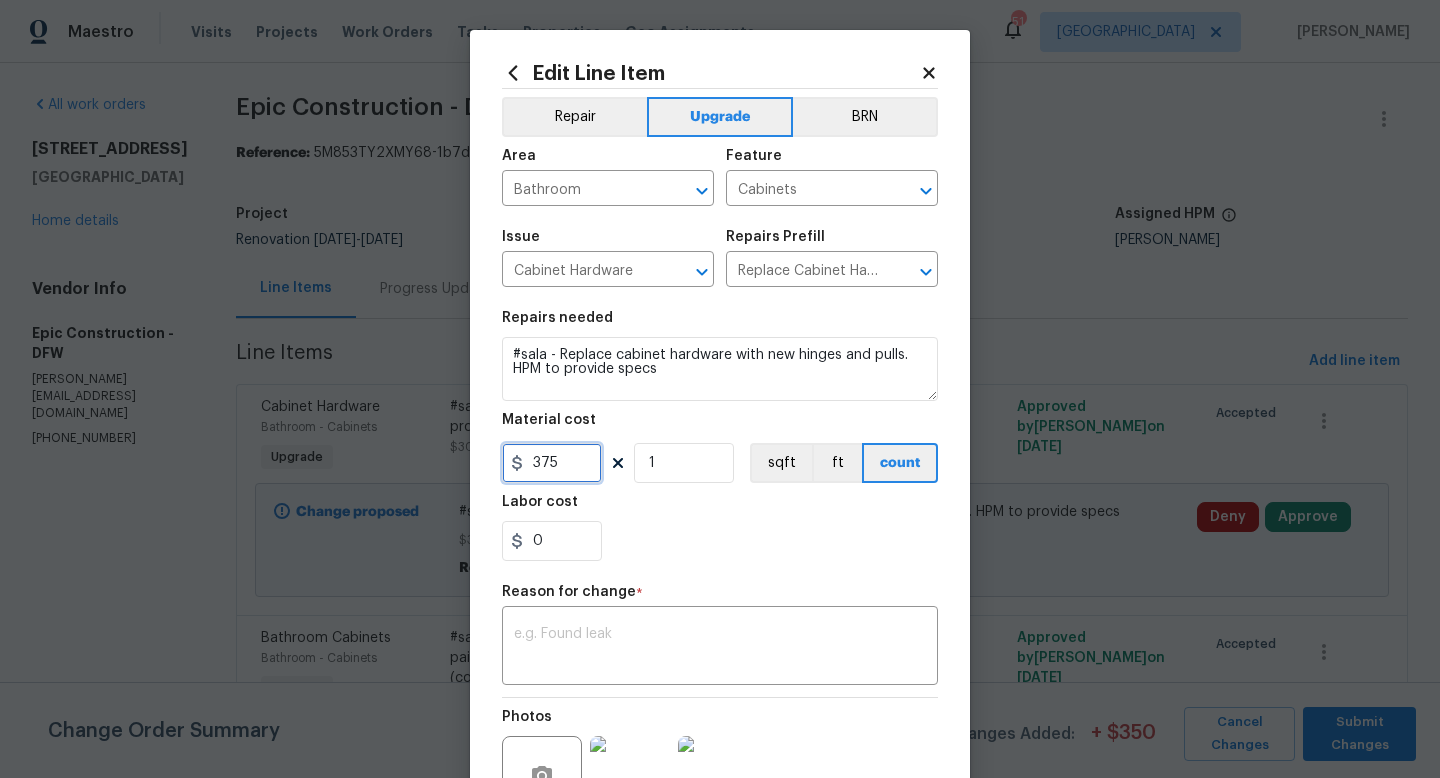 type on "375" 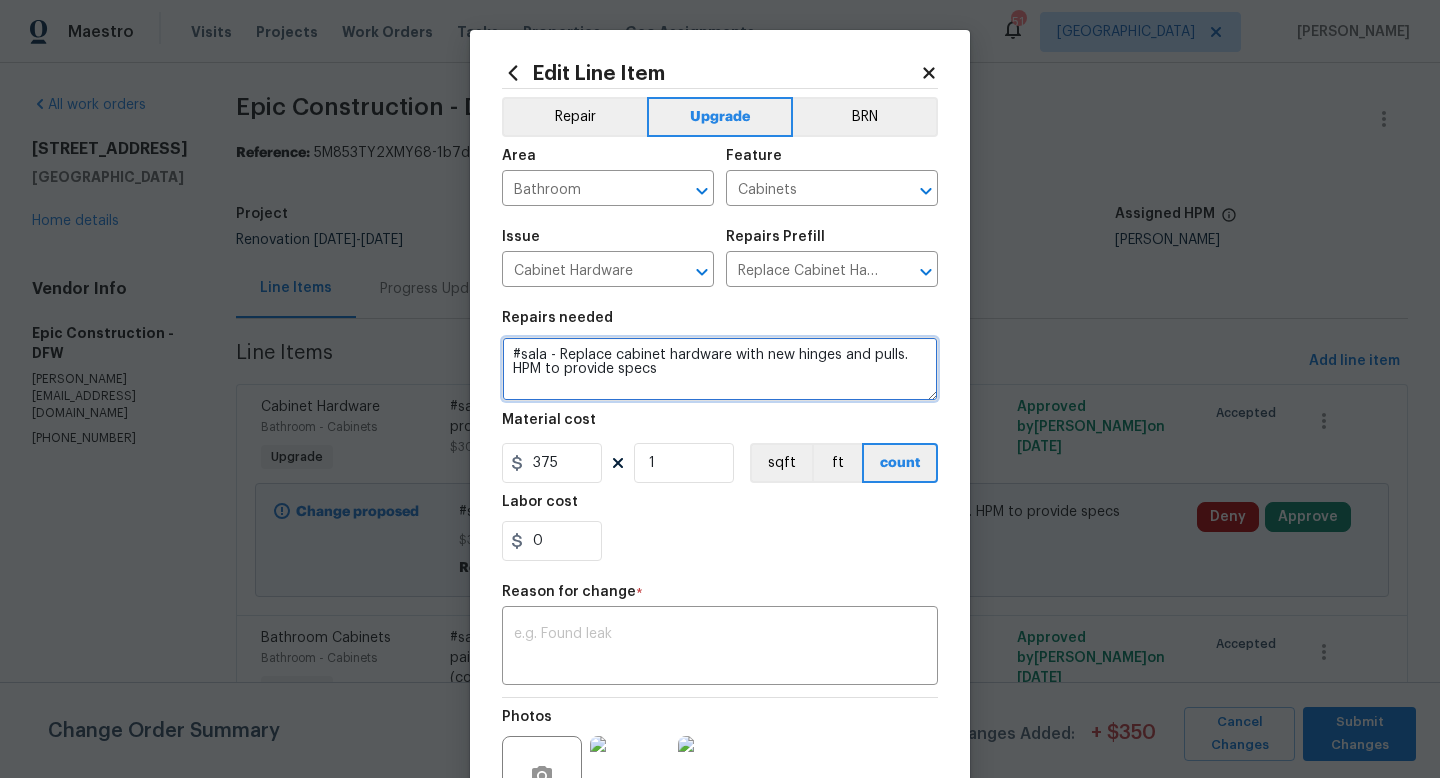 click on "#sala - Replace cabinet hardware with new hinges and pulls. HPM to provide specs" at bounding box center (720, 369) 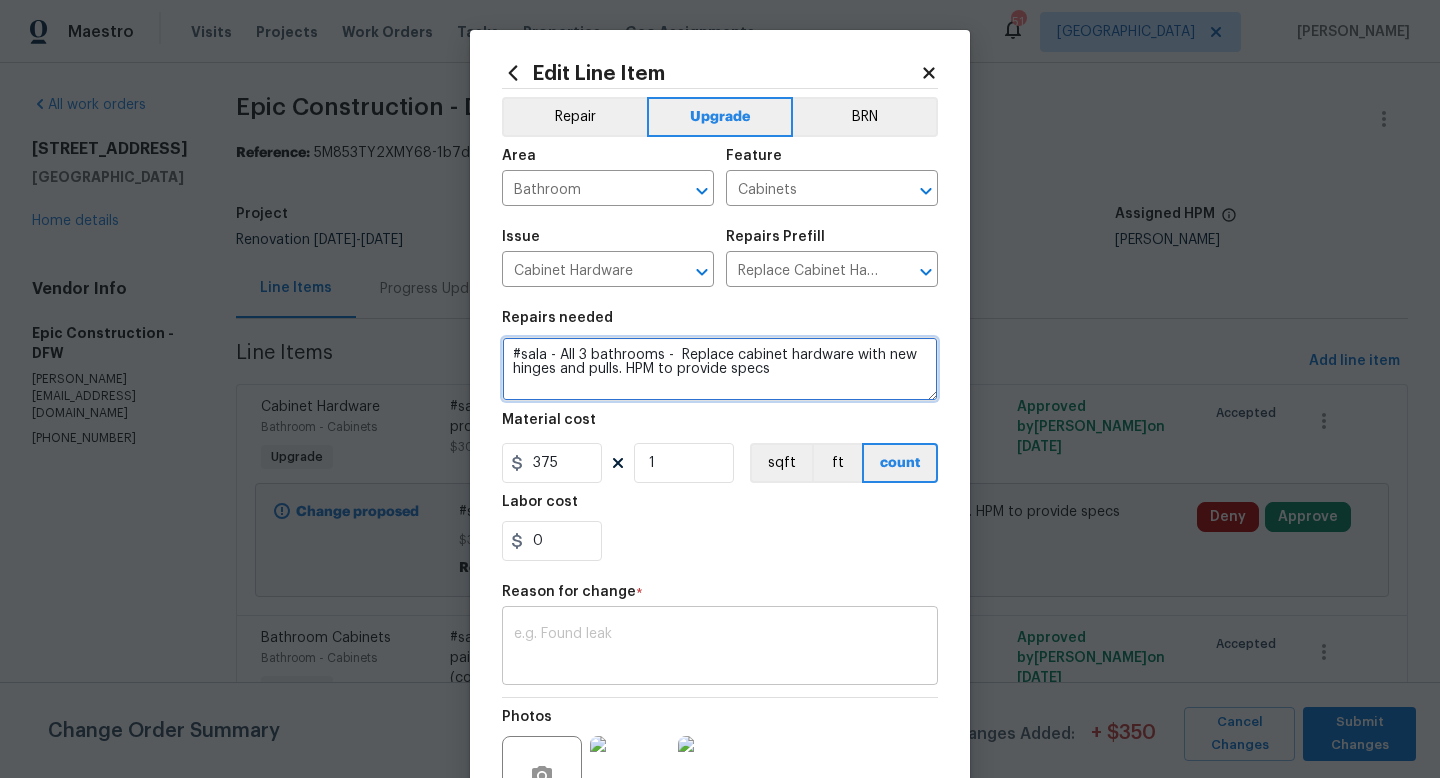 type on "#sala - All 3 bathrooms -  Replace cabinet hardware with new hinges and pulls. HPM to provide specs" 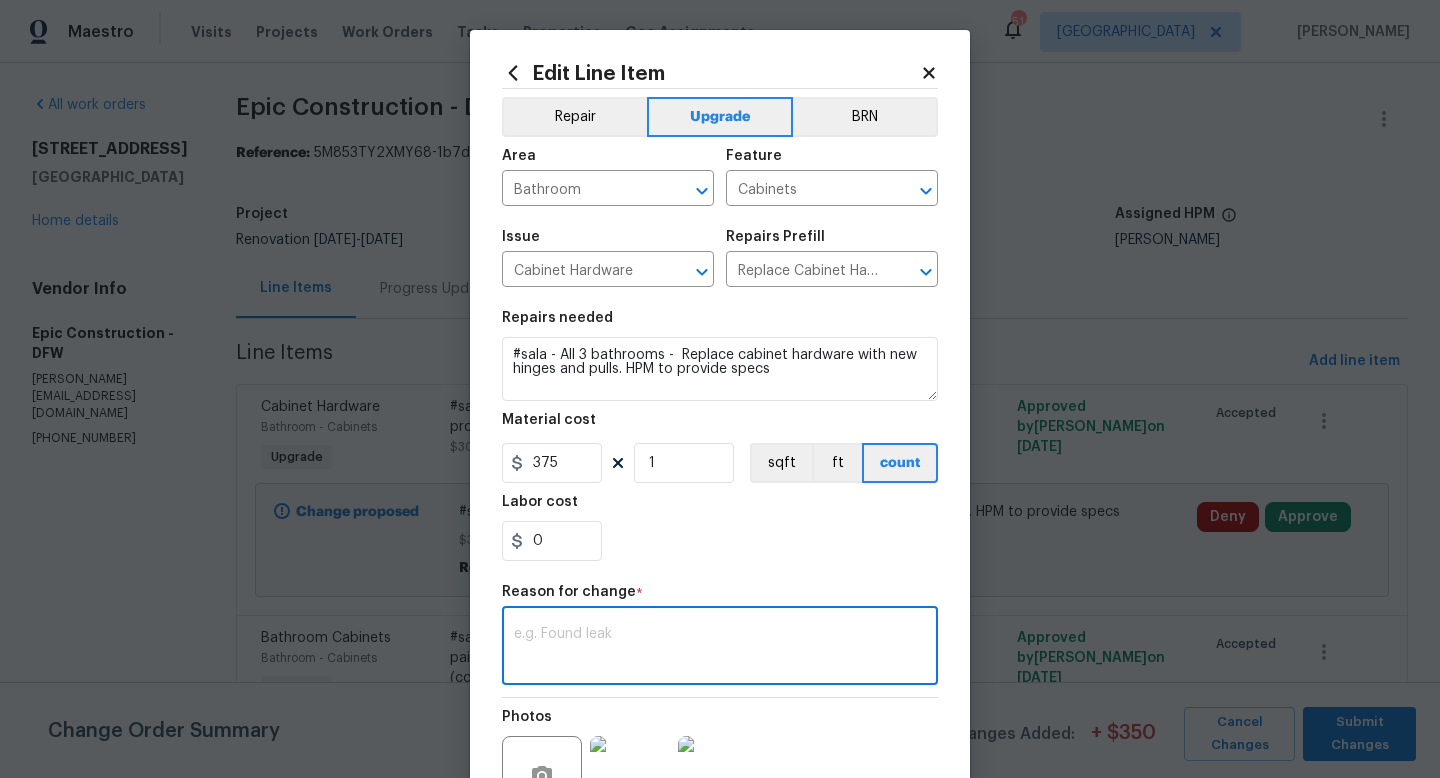 click at bounding box center (720, 648) 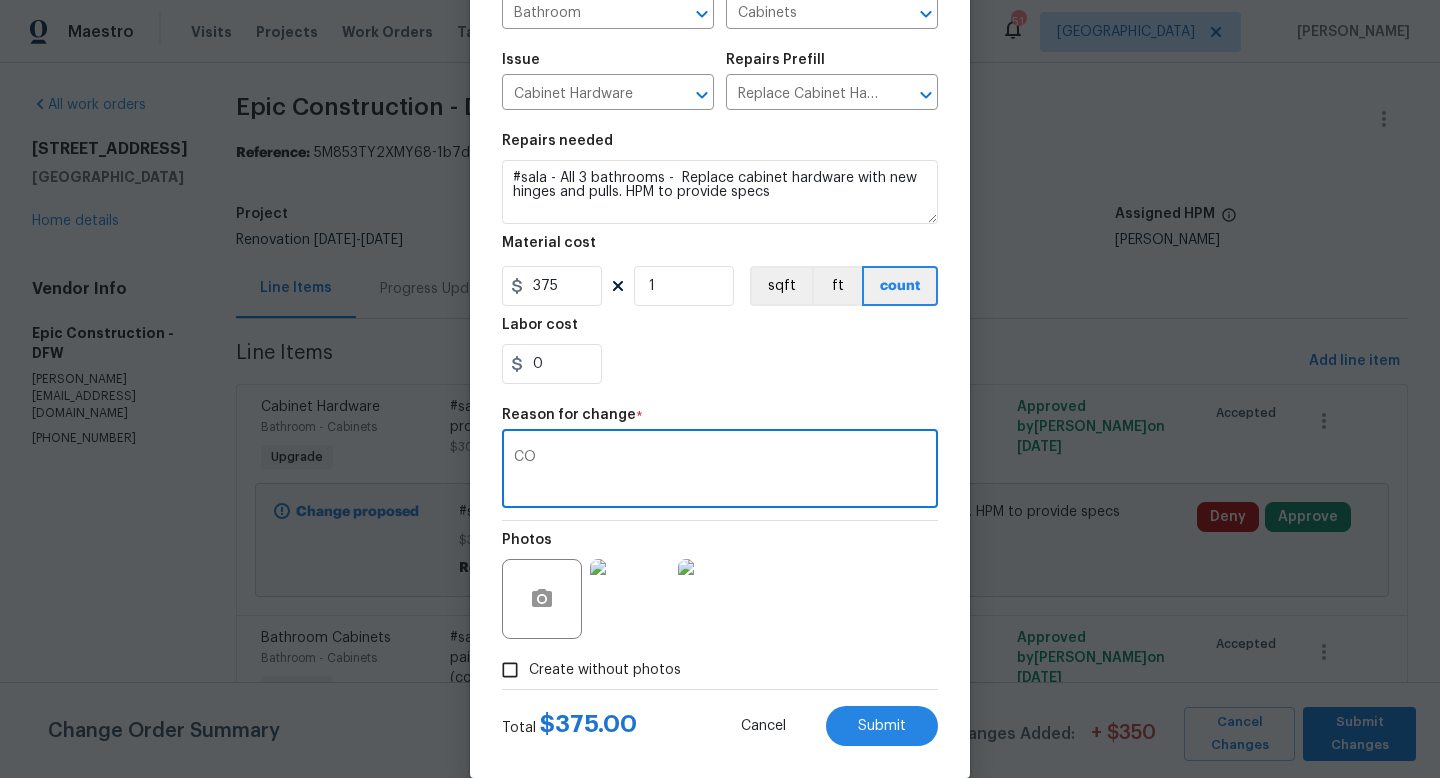 scroll, scrollTop: 208, scrollLeft: 0, axis: vertical 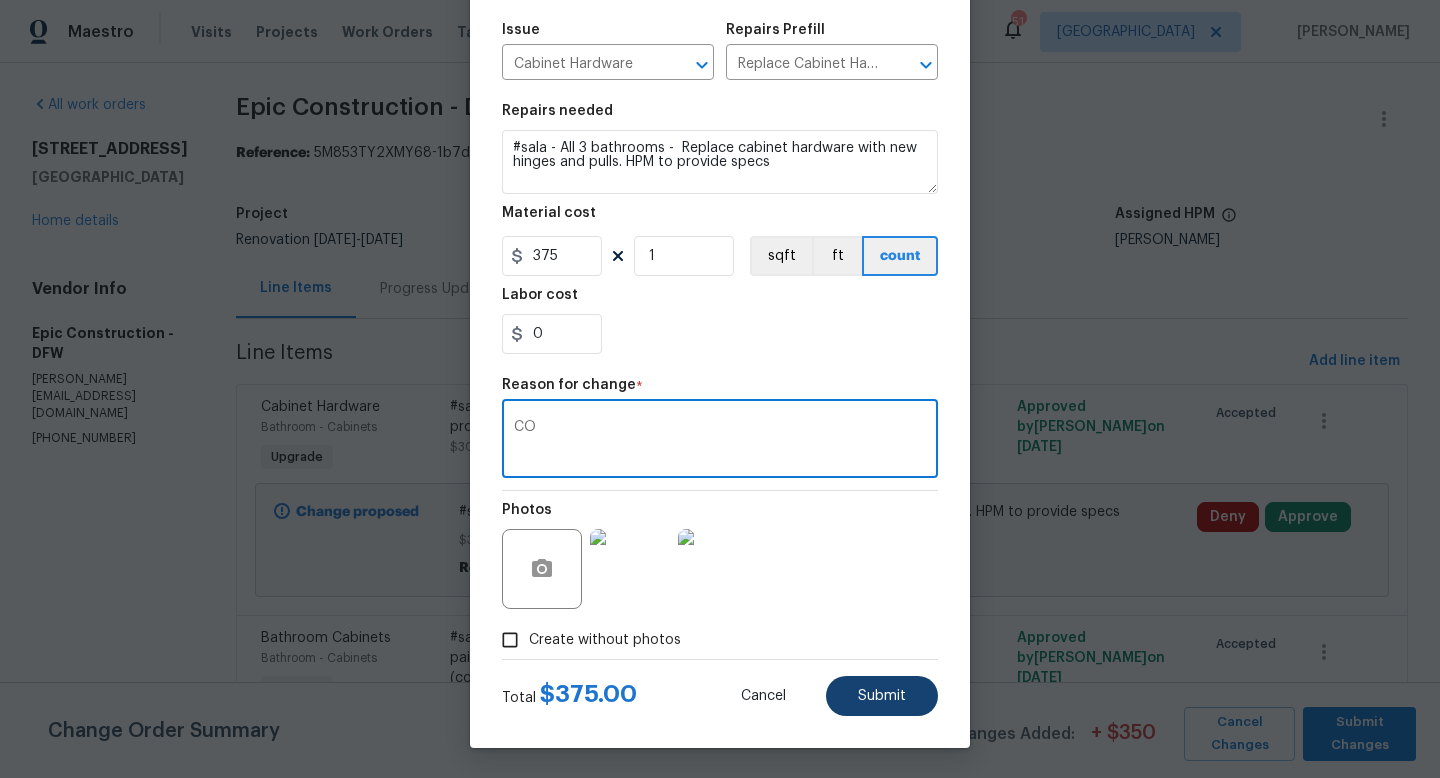type on "CO" 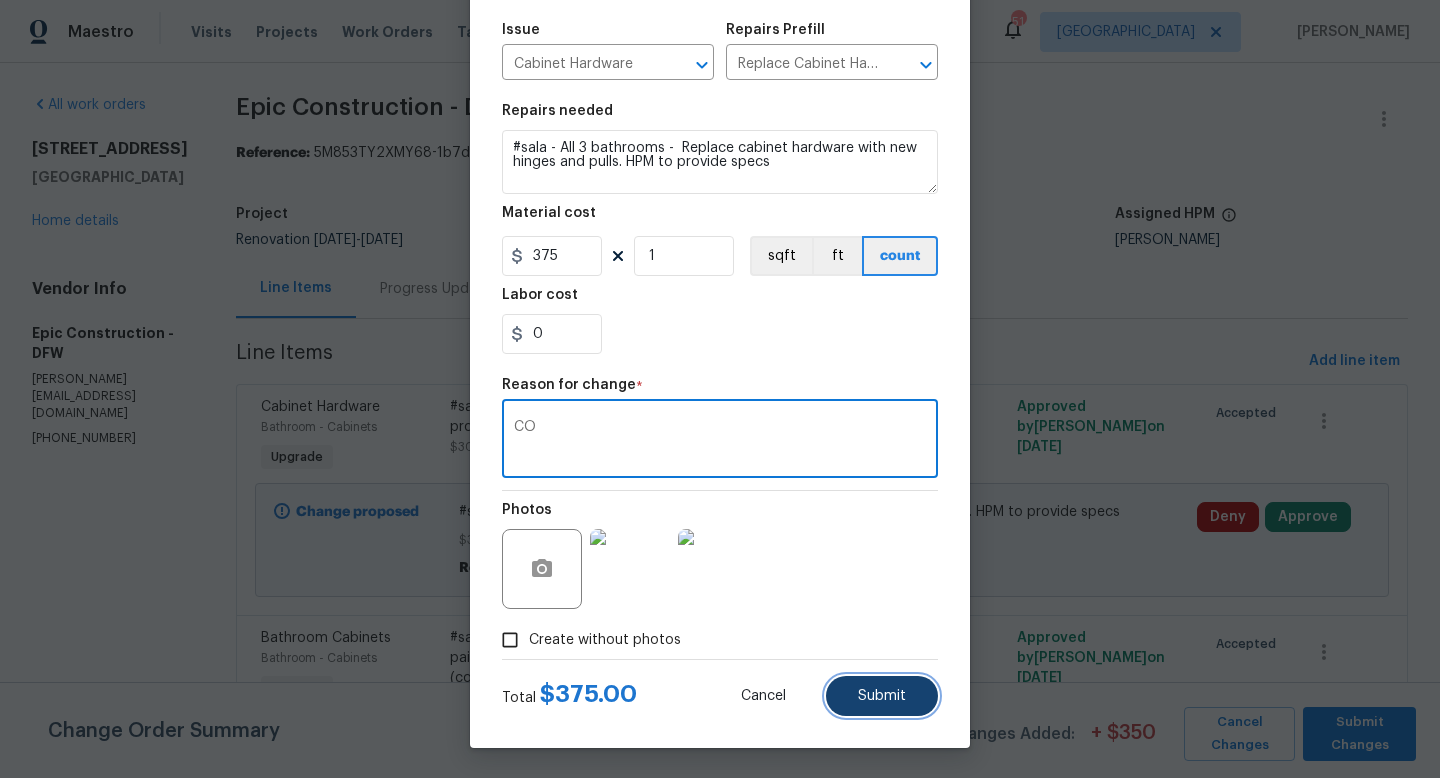 click on "Submit" at bounding box center [882, 696] 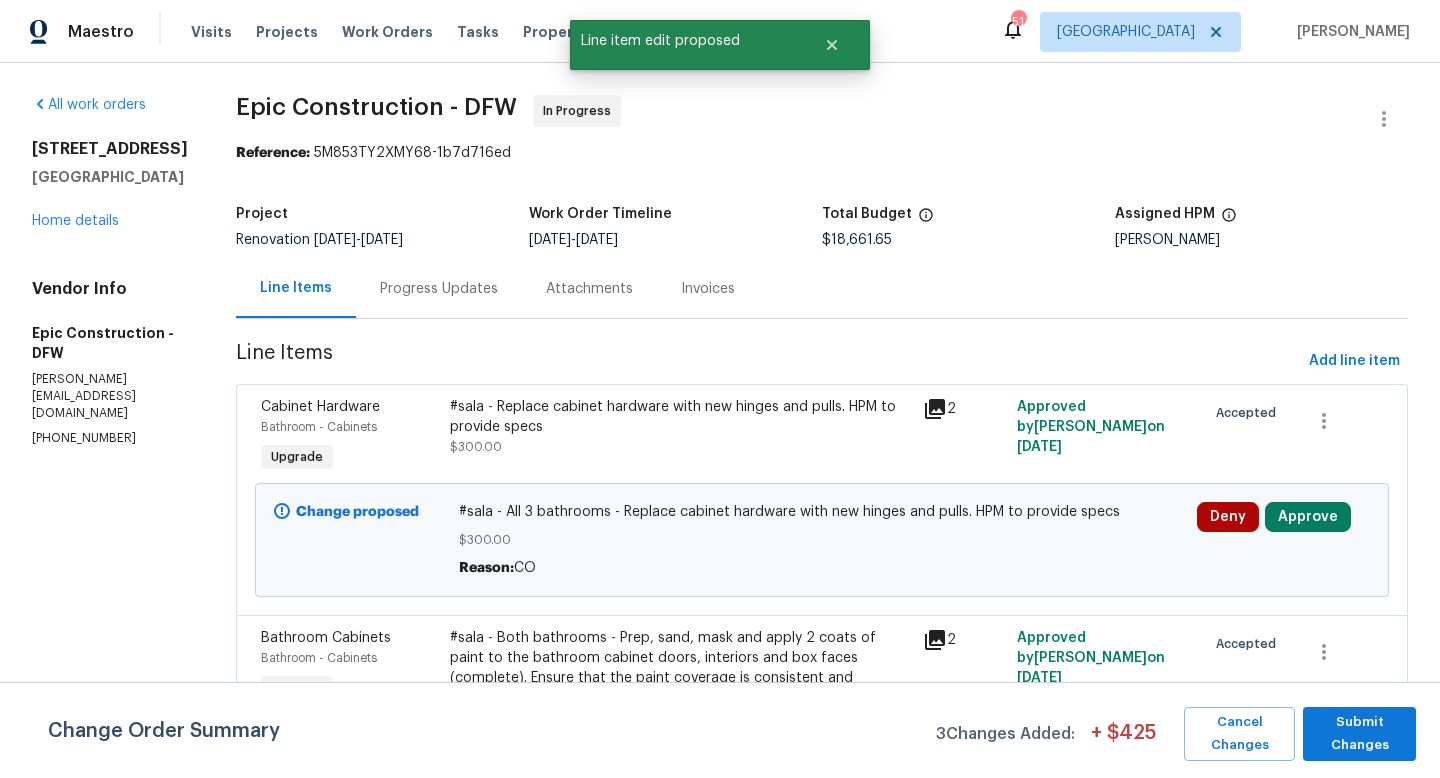 scroll, scrollTop: 0, scrollLeft: 0, axis: both 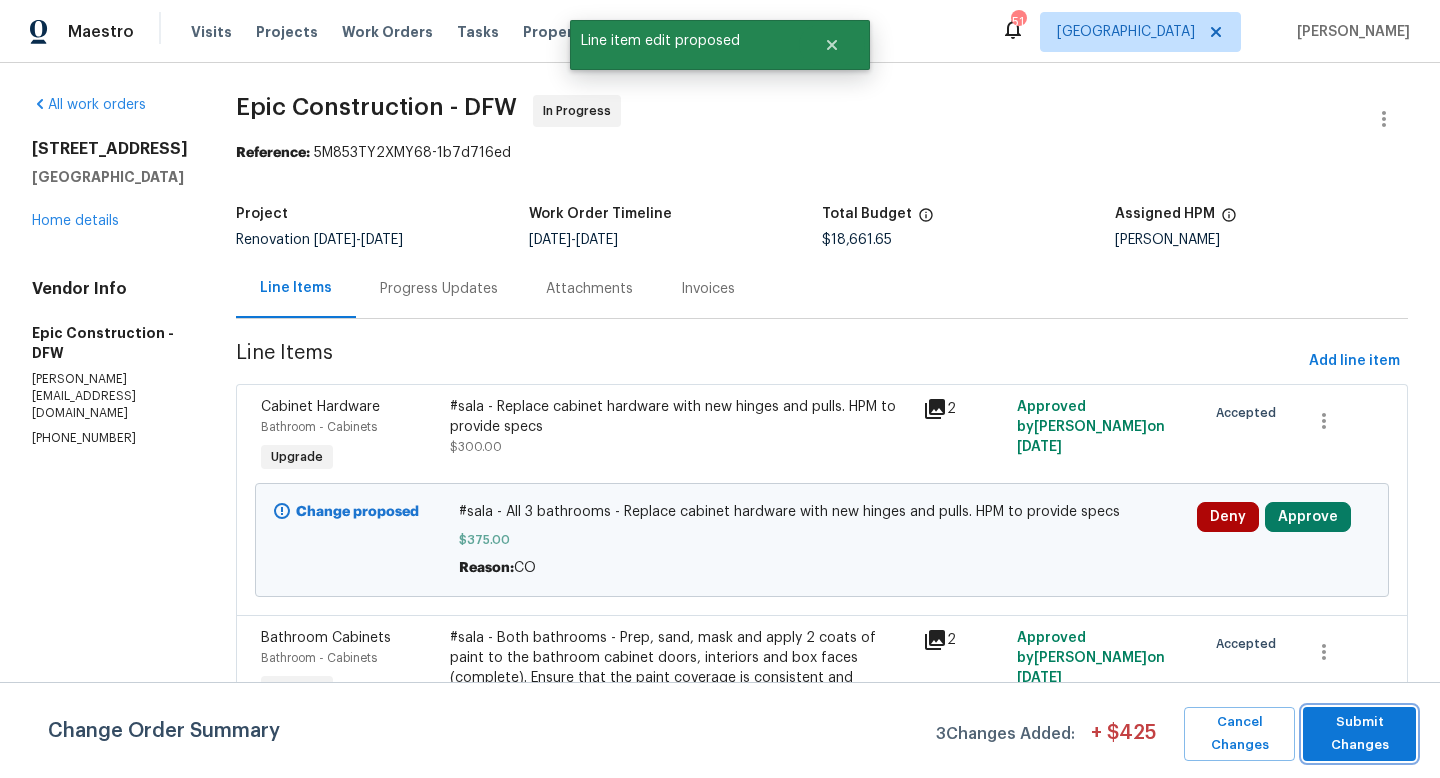 click on "Submit Changes" at bounding box center [1359, 734] 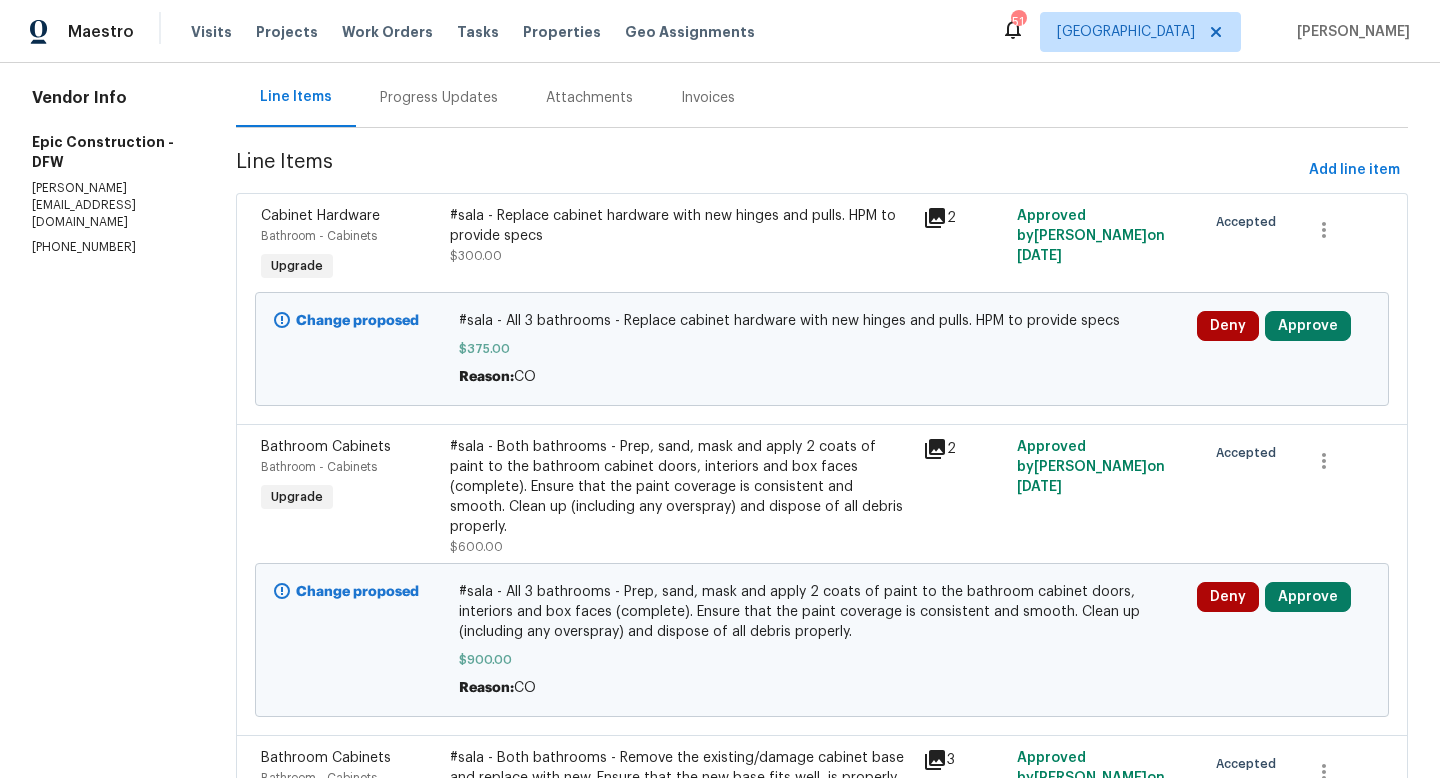 scroll, scrollTop: 0, scrollLeft: 0, axis: both 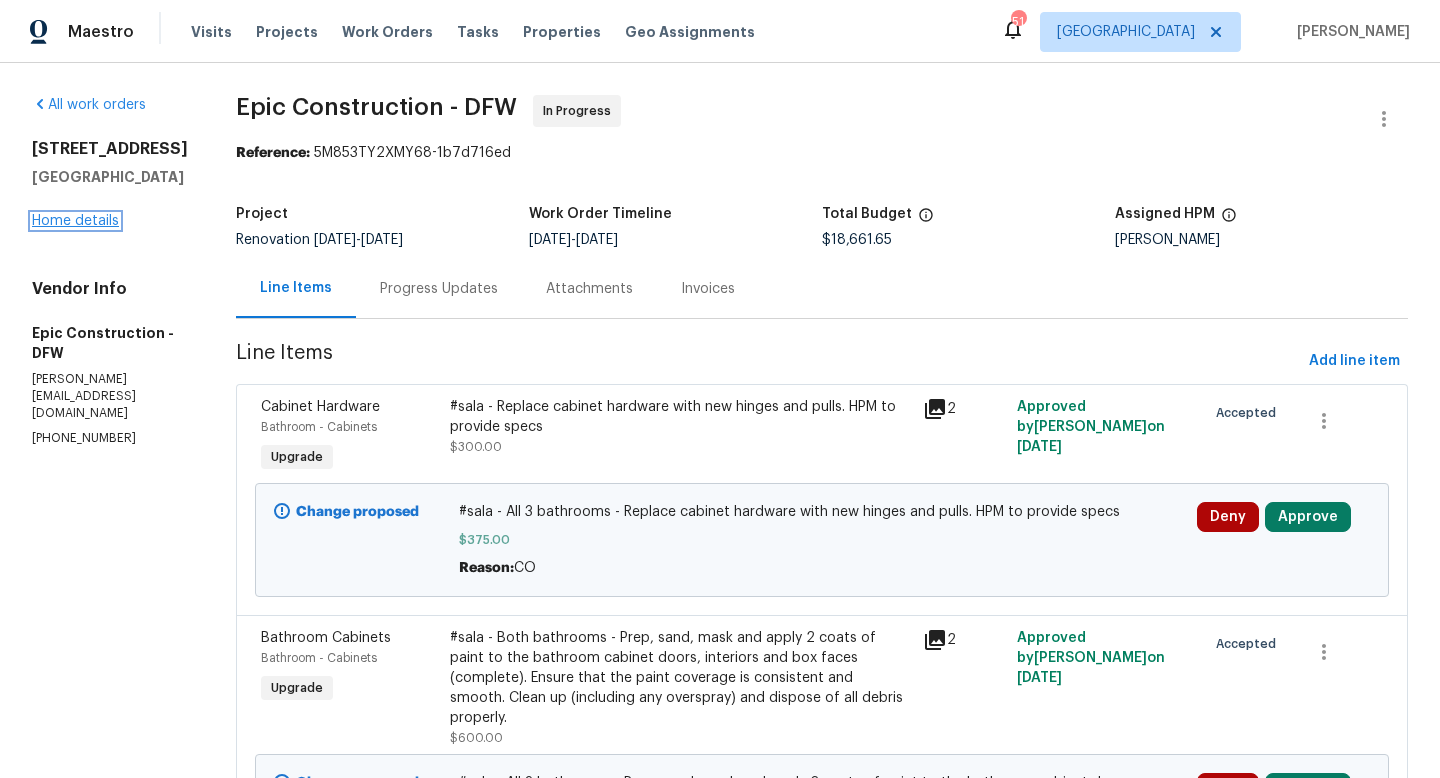 click on "Home details" at bounding box center [75, 221] 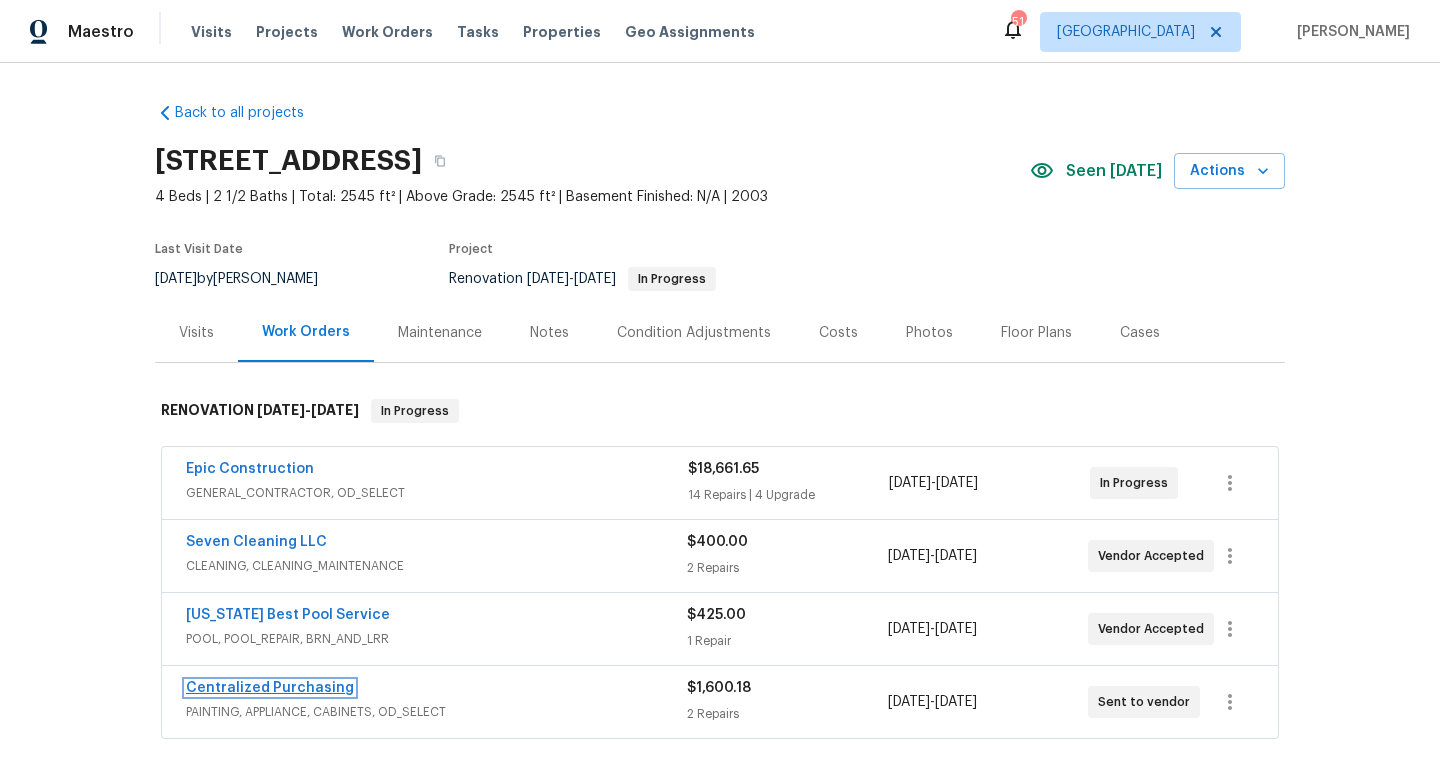 click on "Centralized Purchasing" at bounding box center [270, 688] 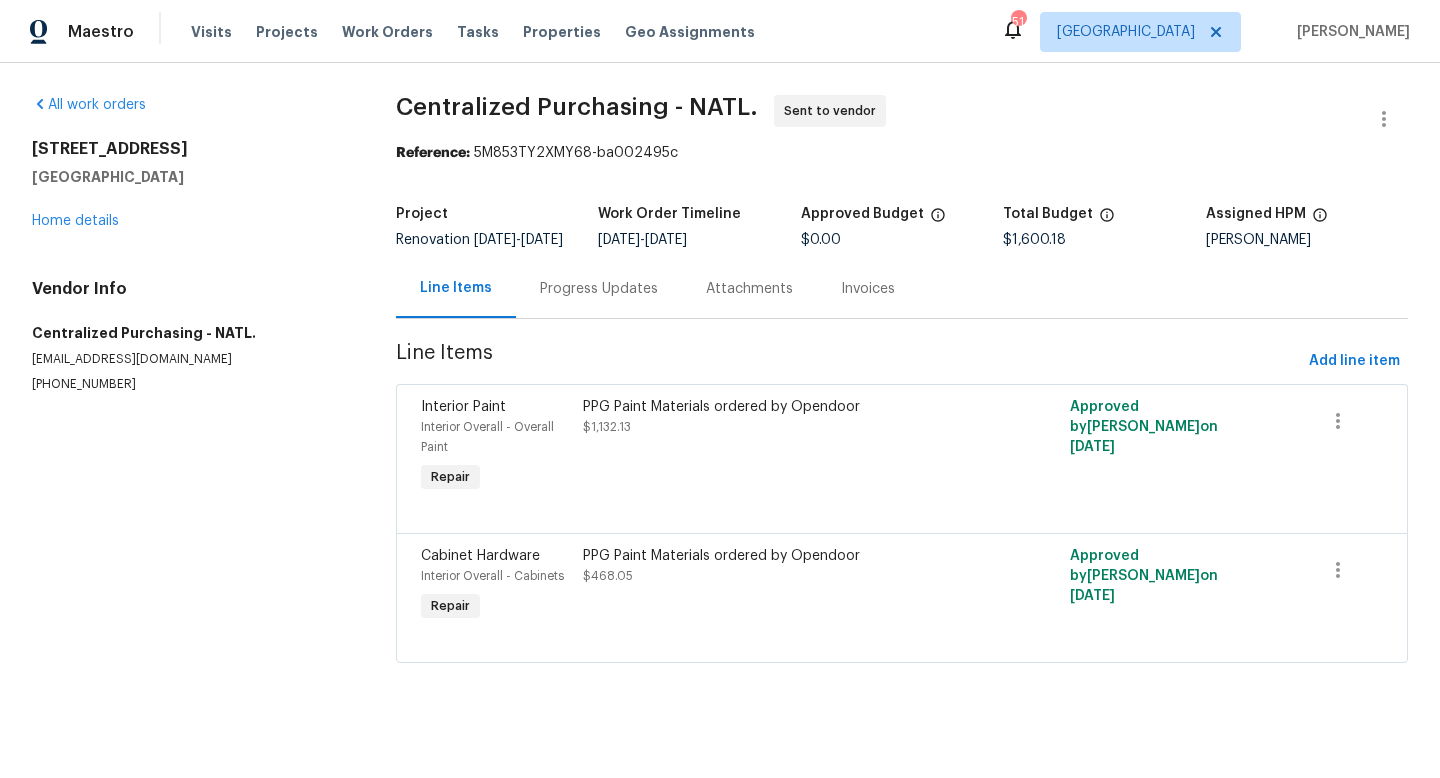click on "PPG Paint Materials ordered by Opendoor $468.05" at bounding box center (780, 566) 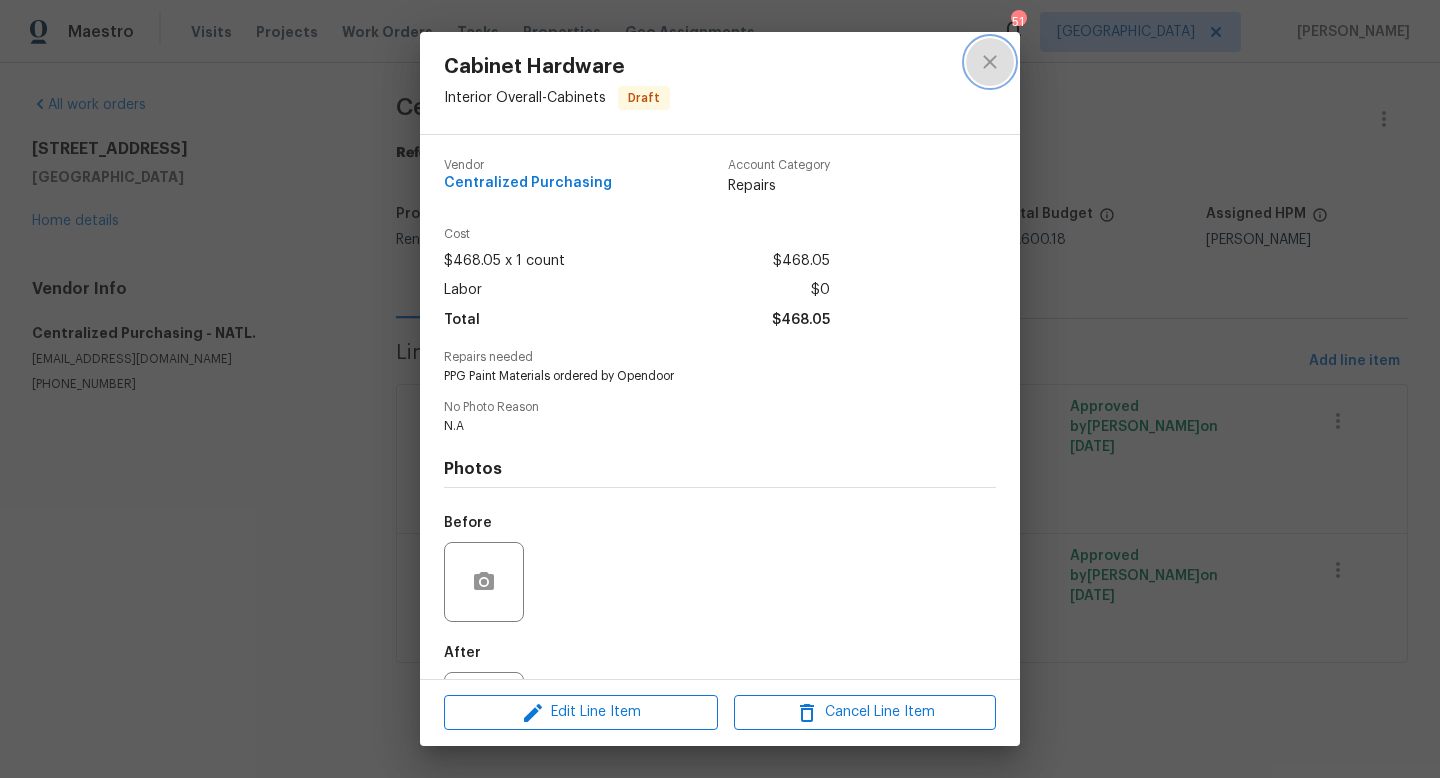 click 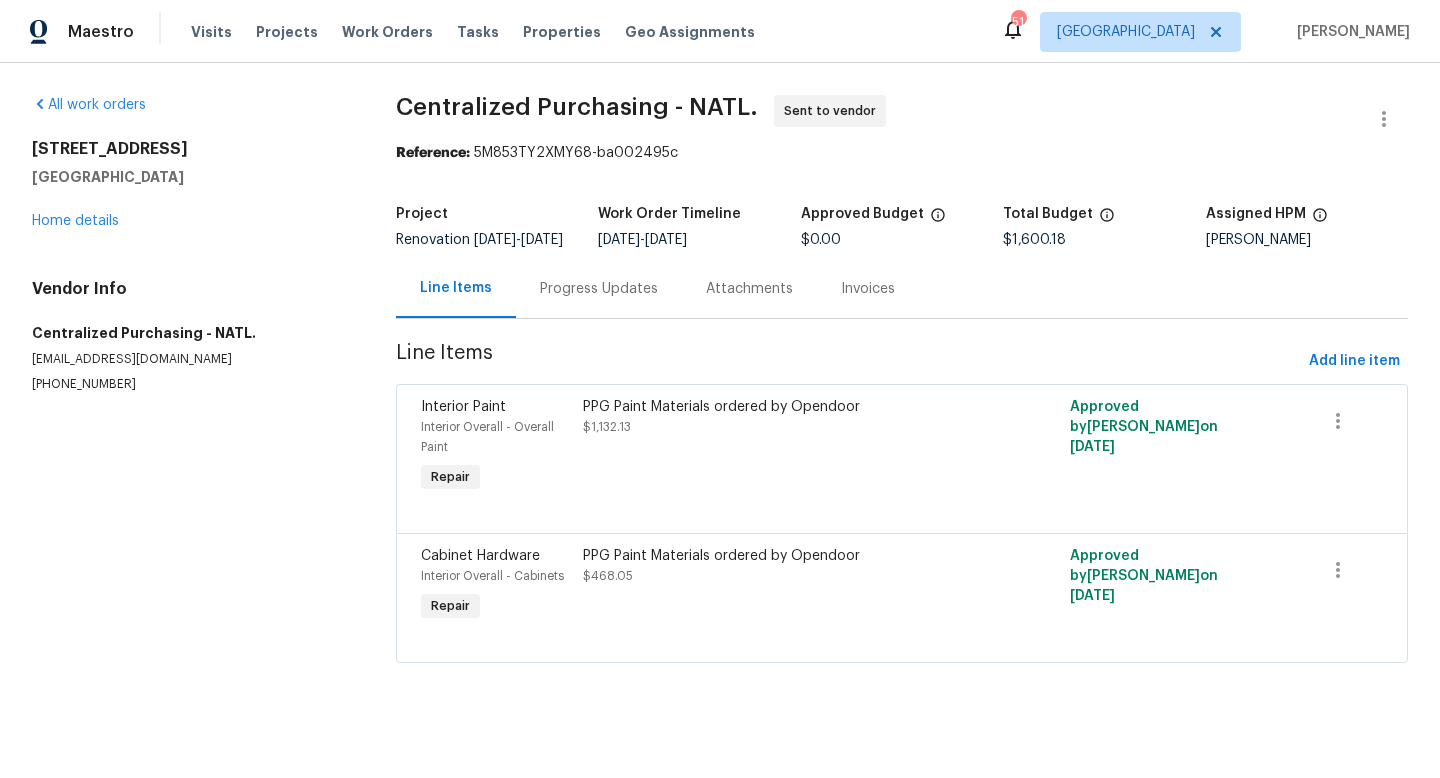 click on "5200 New Castleton Ct Fort Worth, TX 76135 Home details" at bounding box center [190, 185] 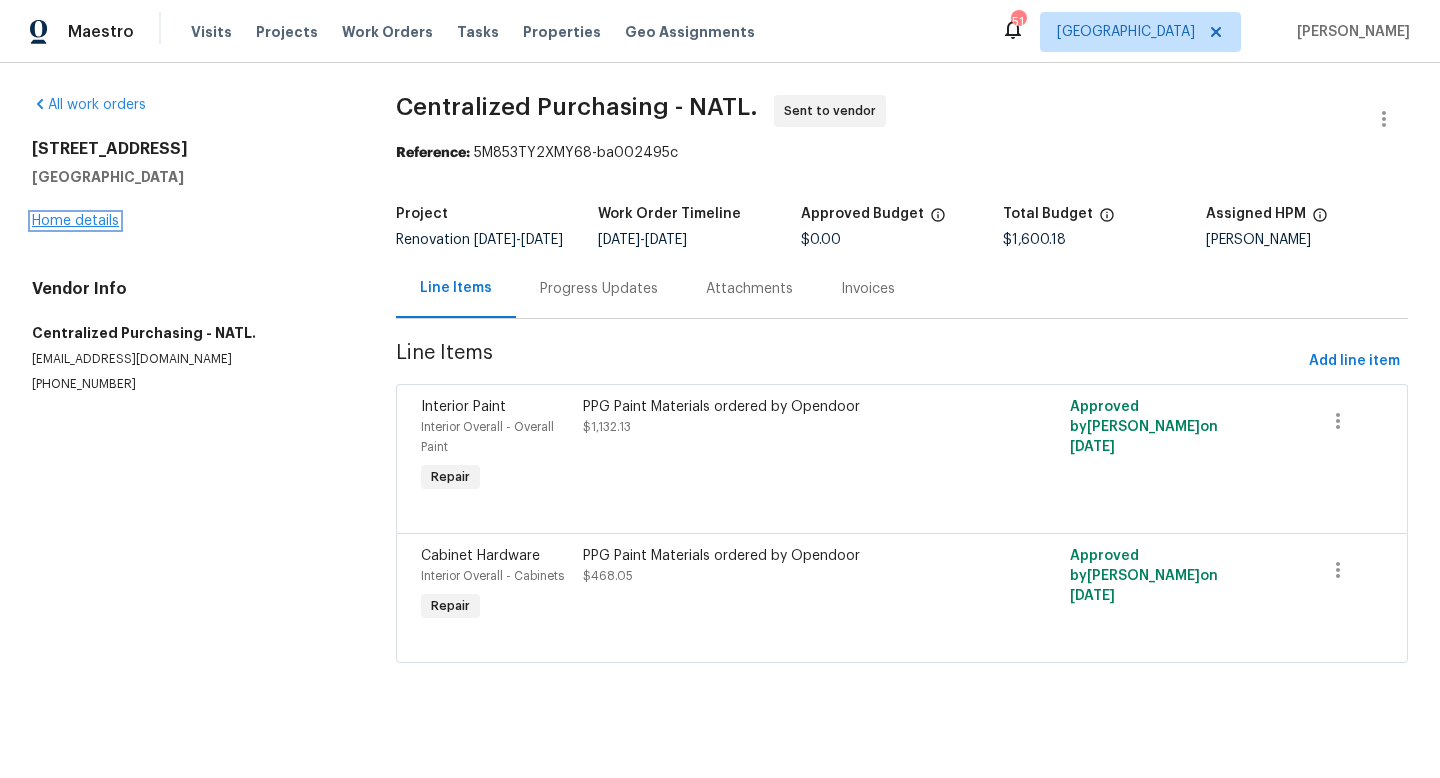 click on "Home details" at bounding box center [75, 221] 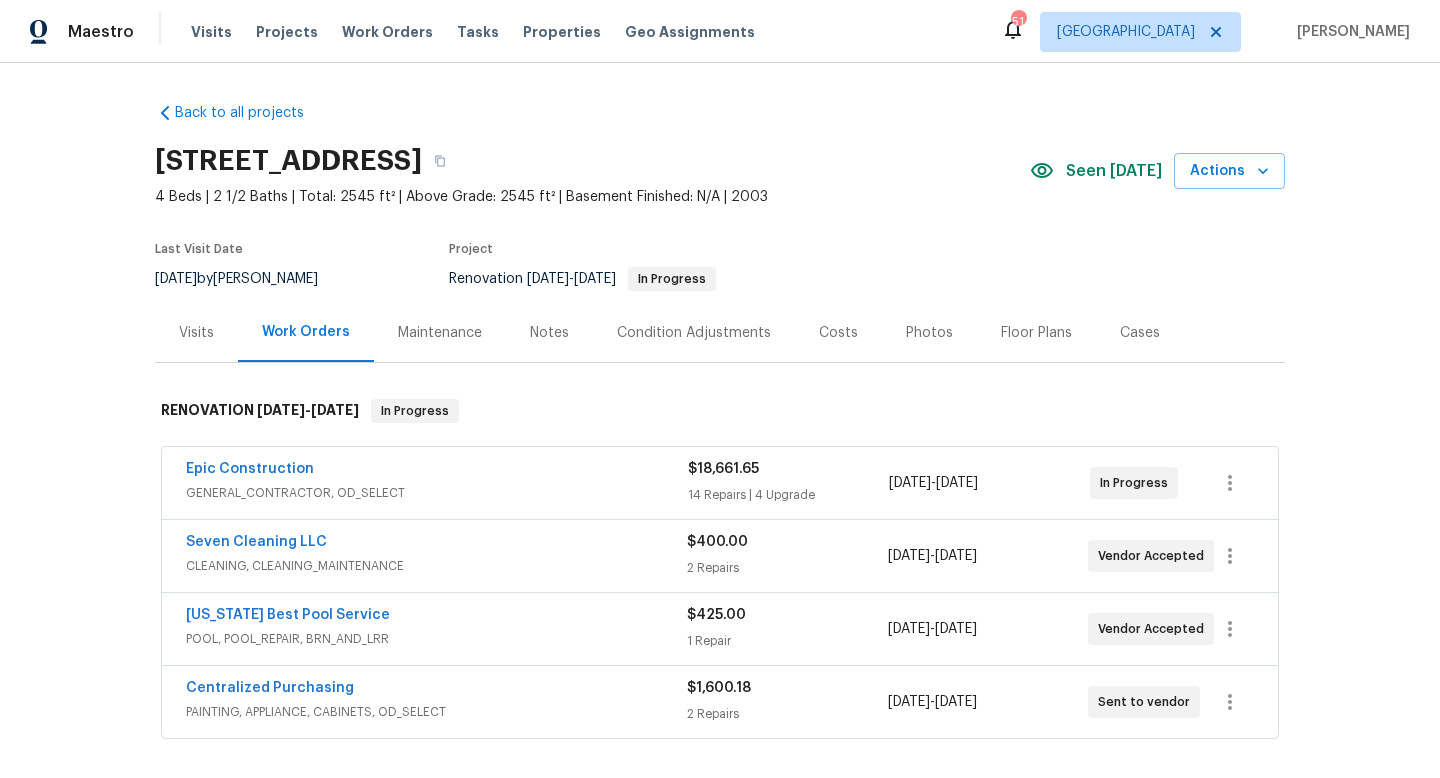 scroll, scrollTop: 273, scrollLeft: 0, axis: vertical 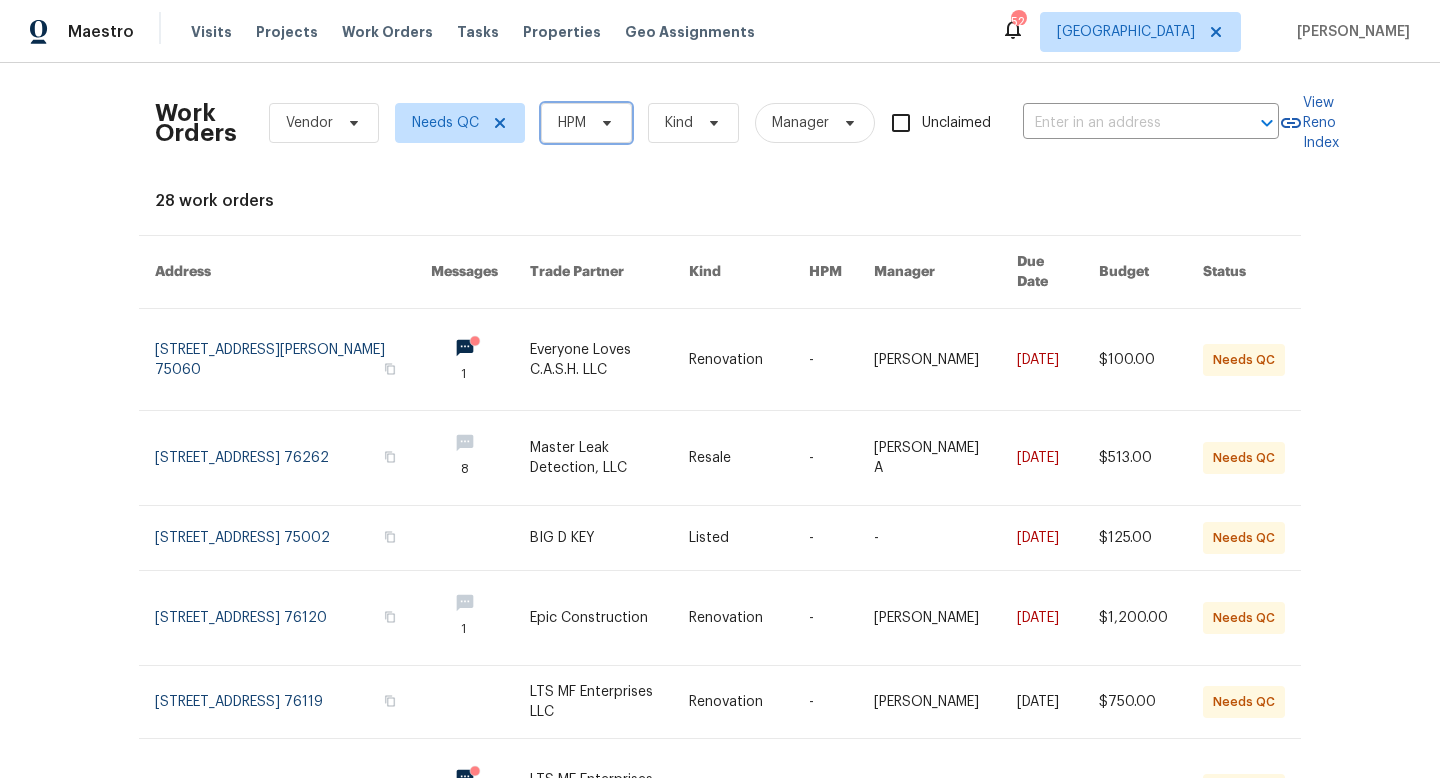 click on "HPM" at bounding box center [572, 123] 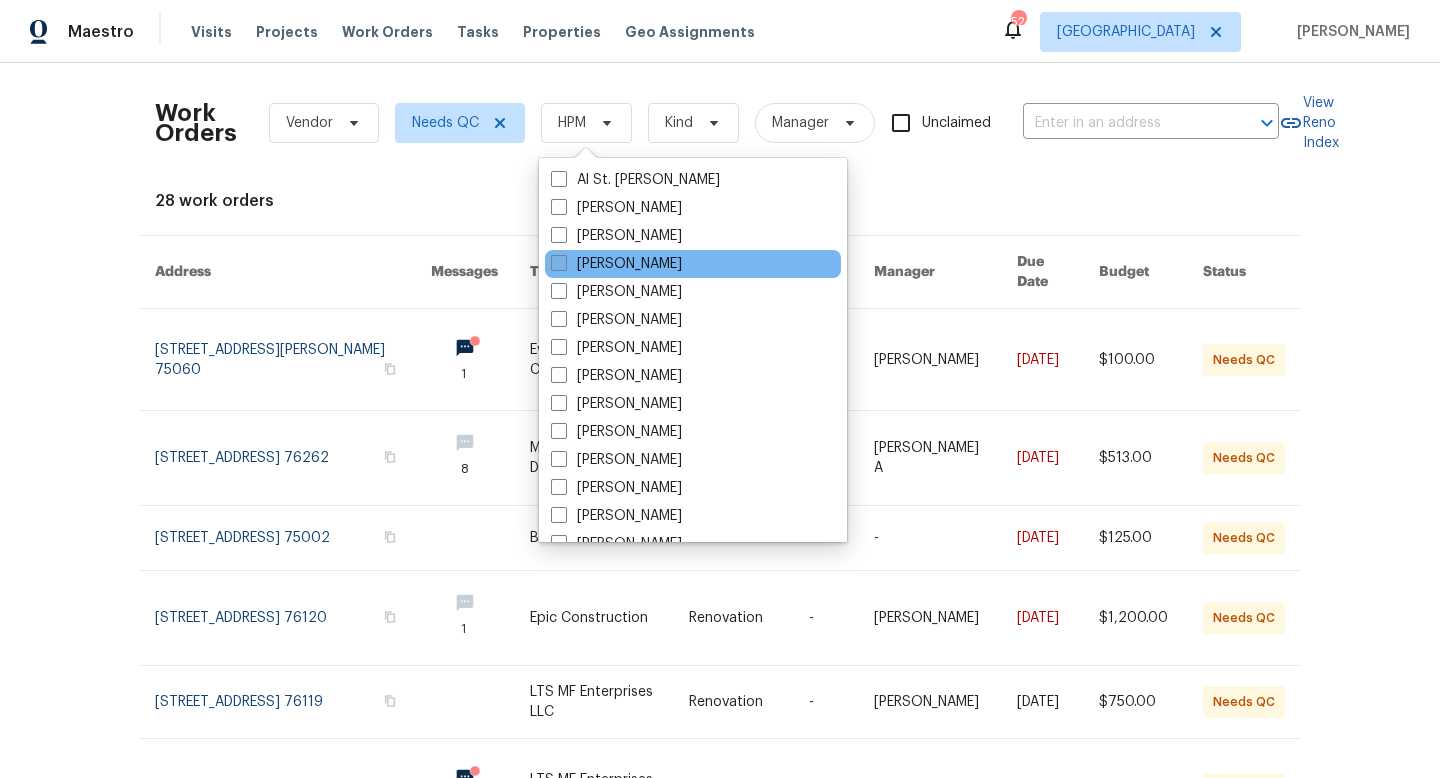 scroll, scrollTop: 1116, scrollLeft: 0, axis: vertical 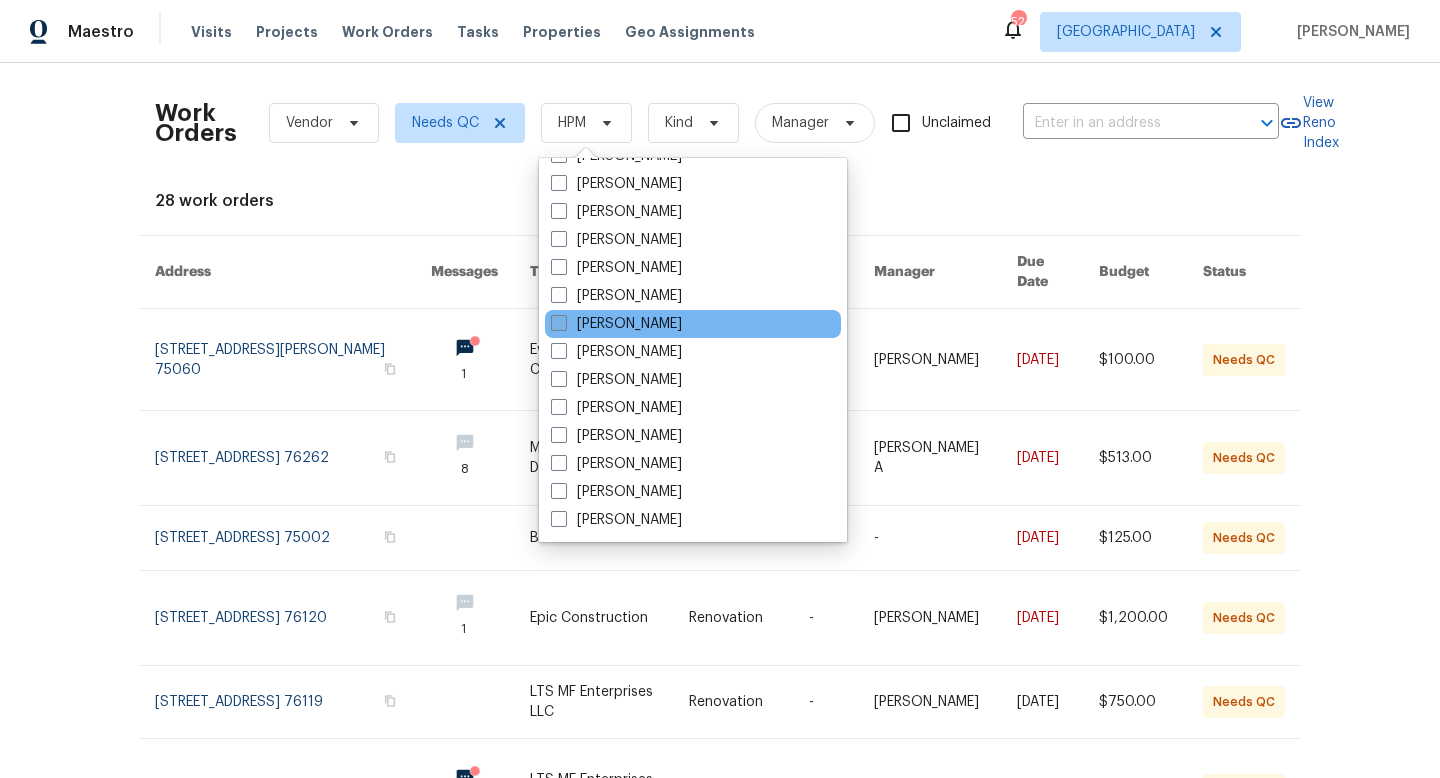 click on "[PERSON_NAME]" at bounding box center [616, 324] 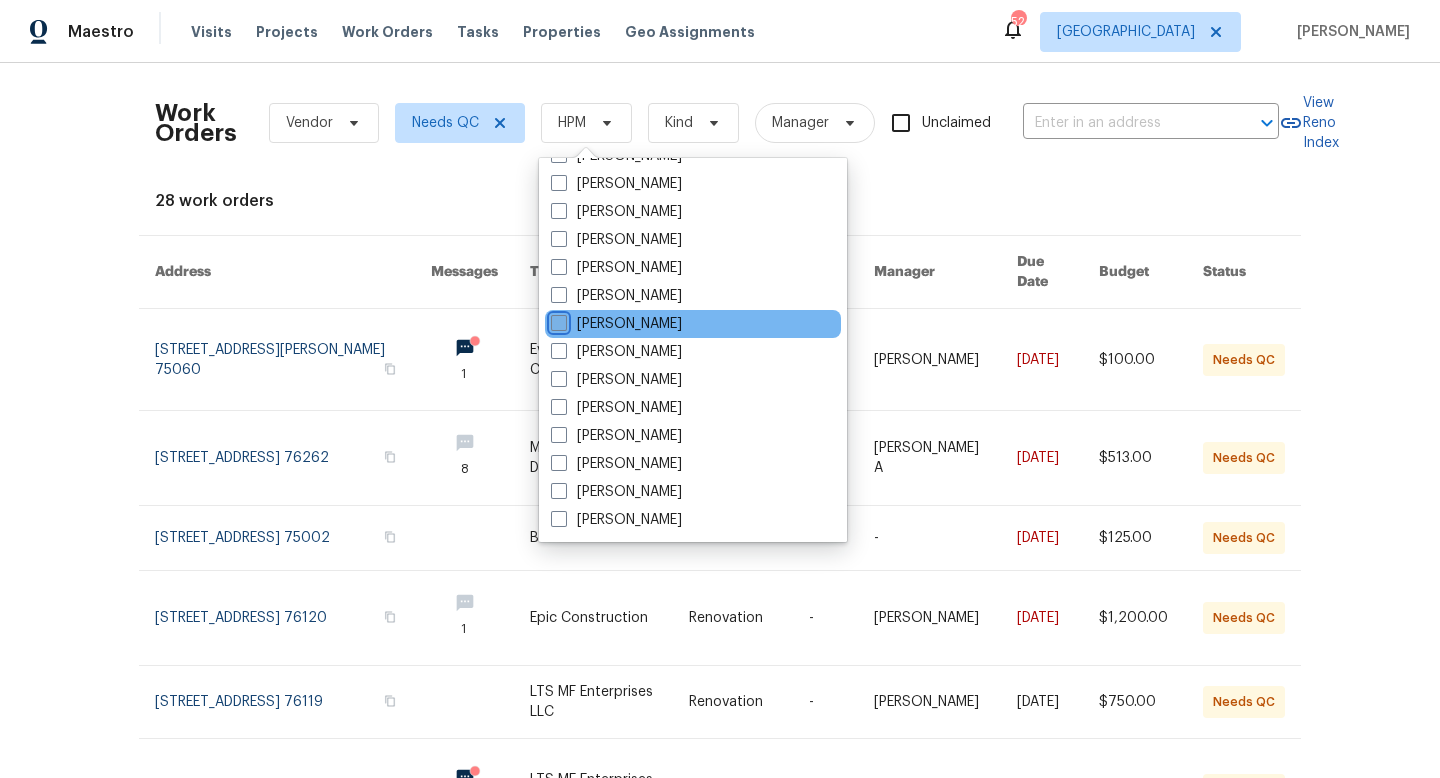 click on "[PERSON_NAME]" at bounding box center (557, 320) 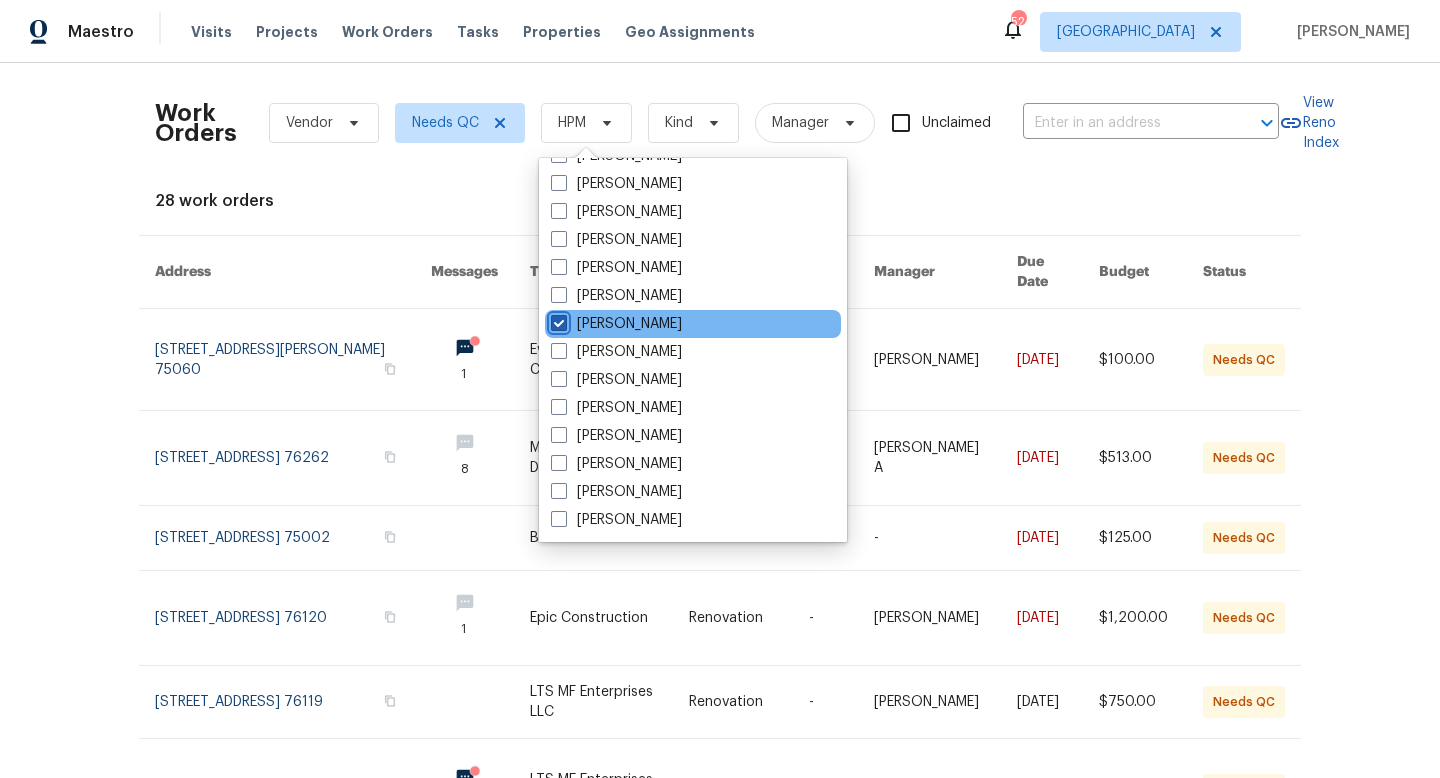 checkbox on "true" 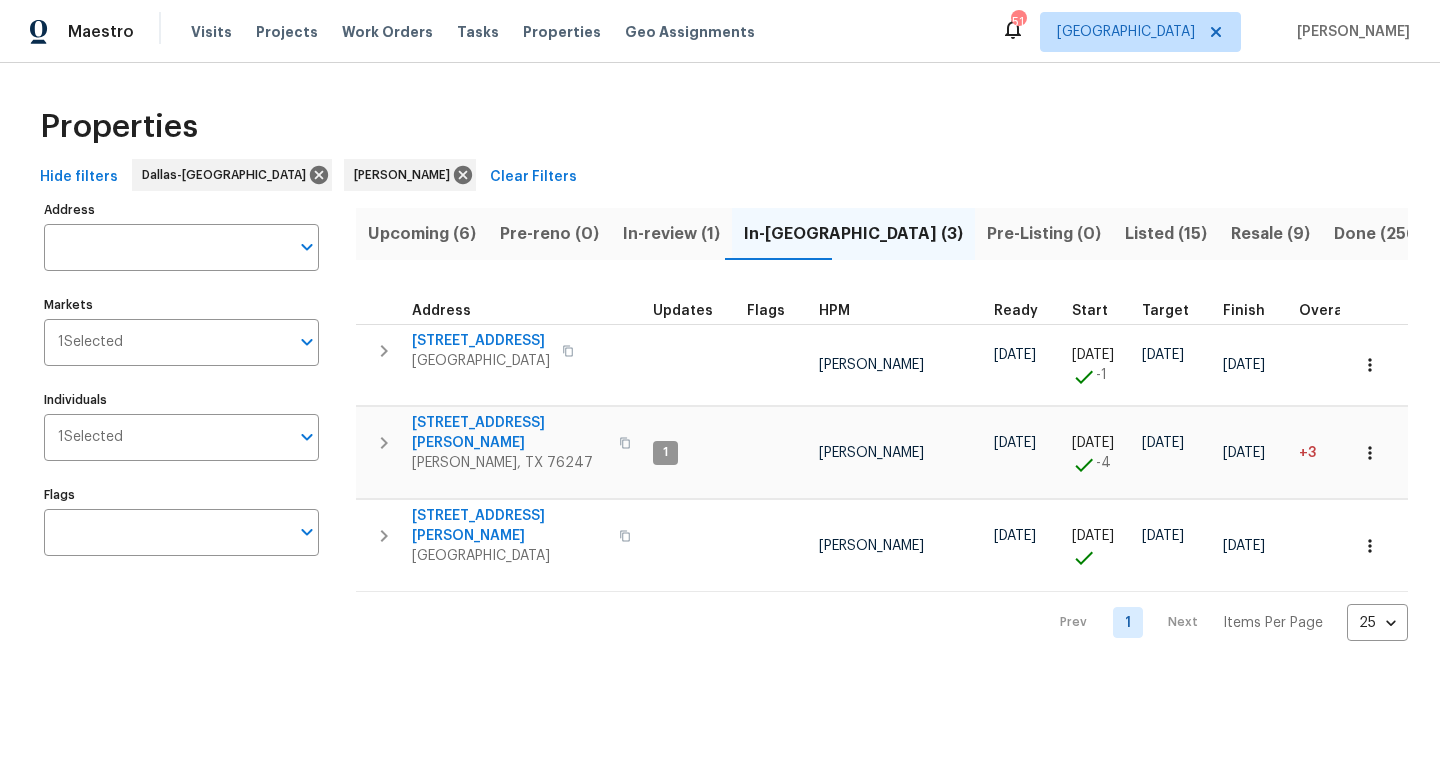 scroll, scrollTop: 0, scrollLeft: 0, axis: both 